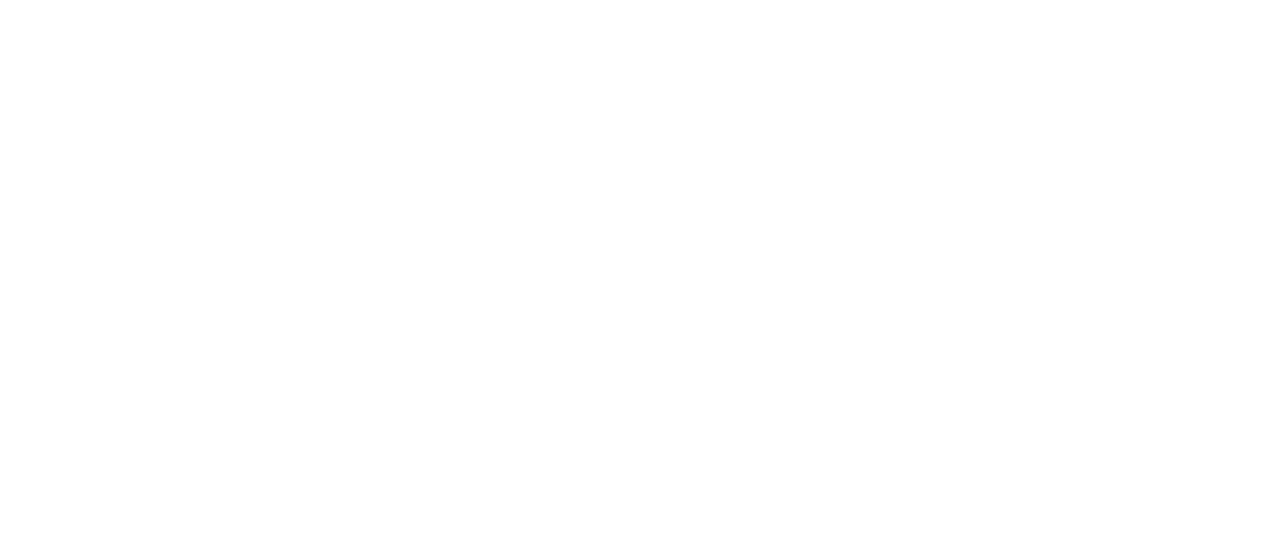 scroll, scrollTop: 0, scrollLeft: 0, axis: both 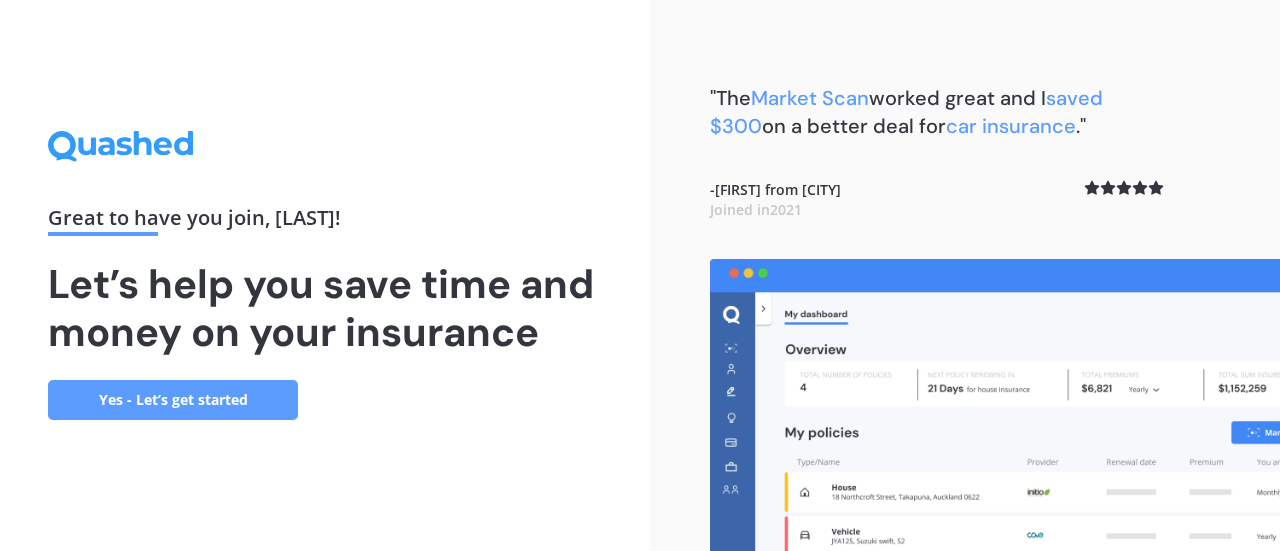 click on "Yes - Let’s get started" at bounding box center [173, 400] 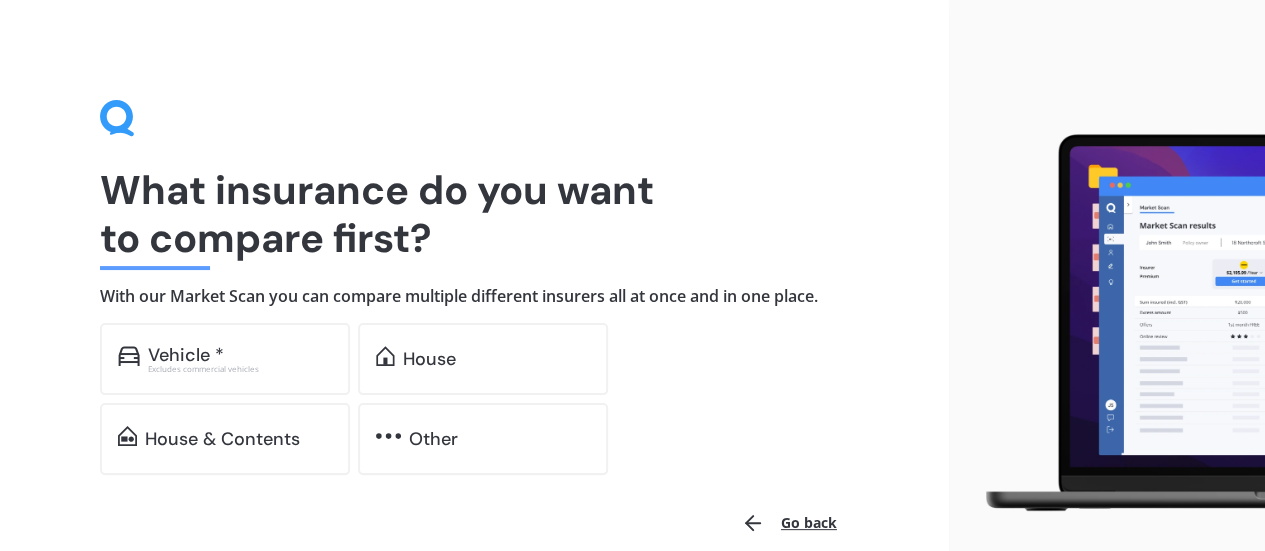 drag, startPoint x: 400, startPoint y: 373, endPoint x: 920, endPoint y: 311, distance: 523.6831 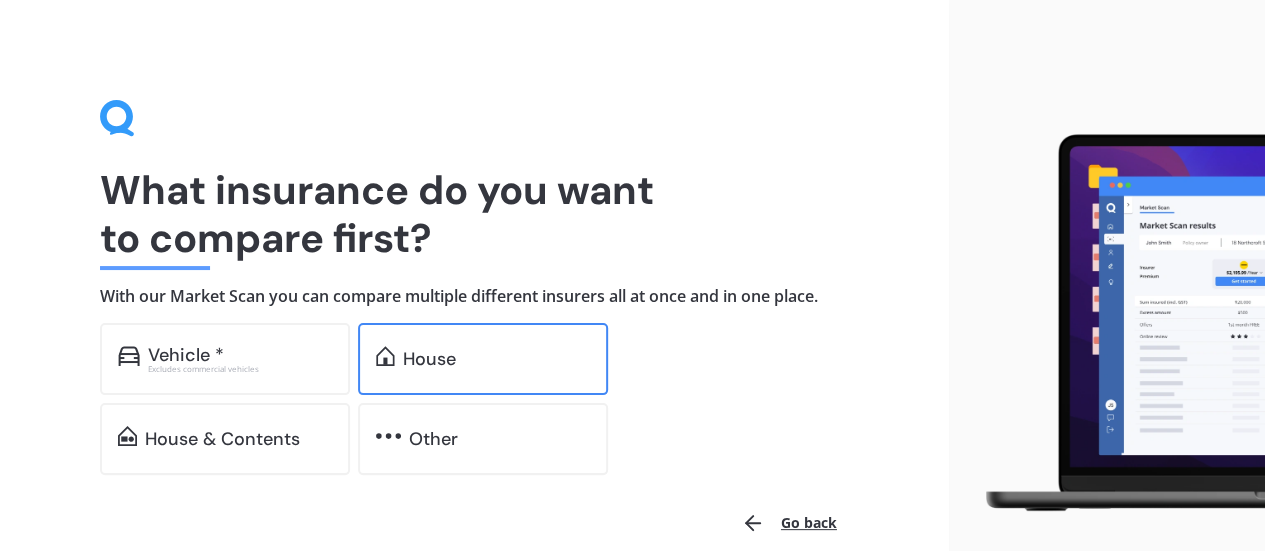 click on "House" at bounding box center (429, 359) 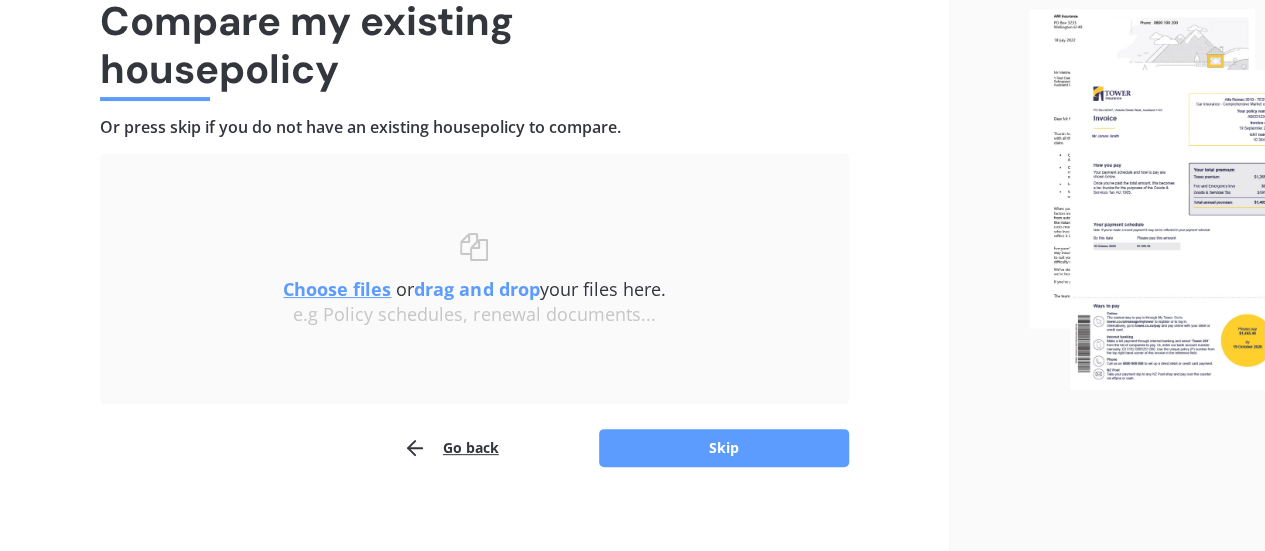 scroll, scrollTop: 170, scrollLeft: 0, axis: vertical 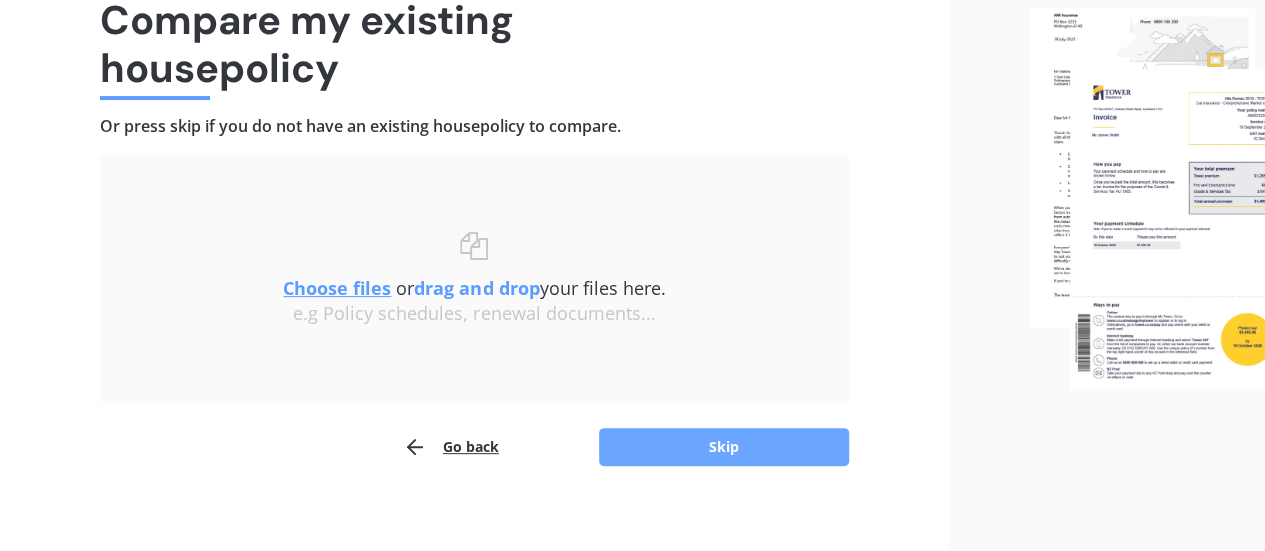 click on "Skip" at bounding box center [724, 447] 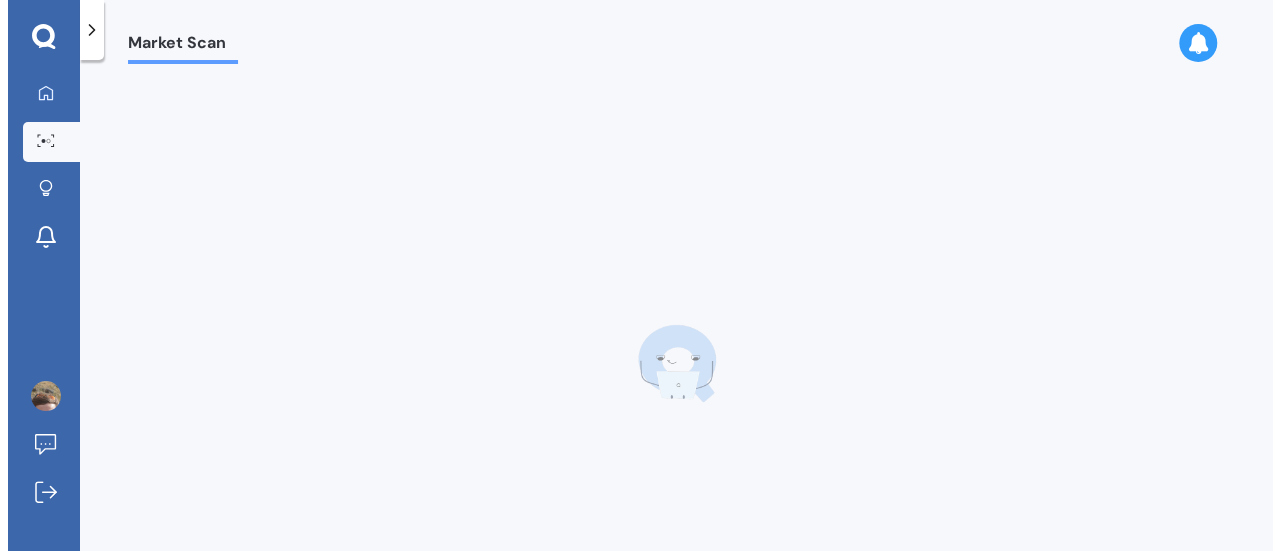 scroll, scrollTop: 0, scrollLeft: 0, axis: both 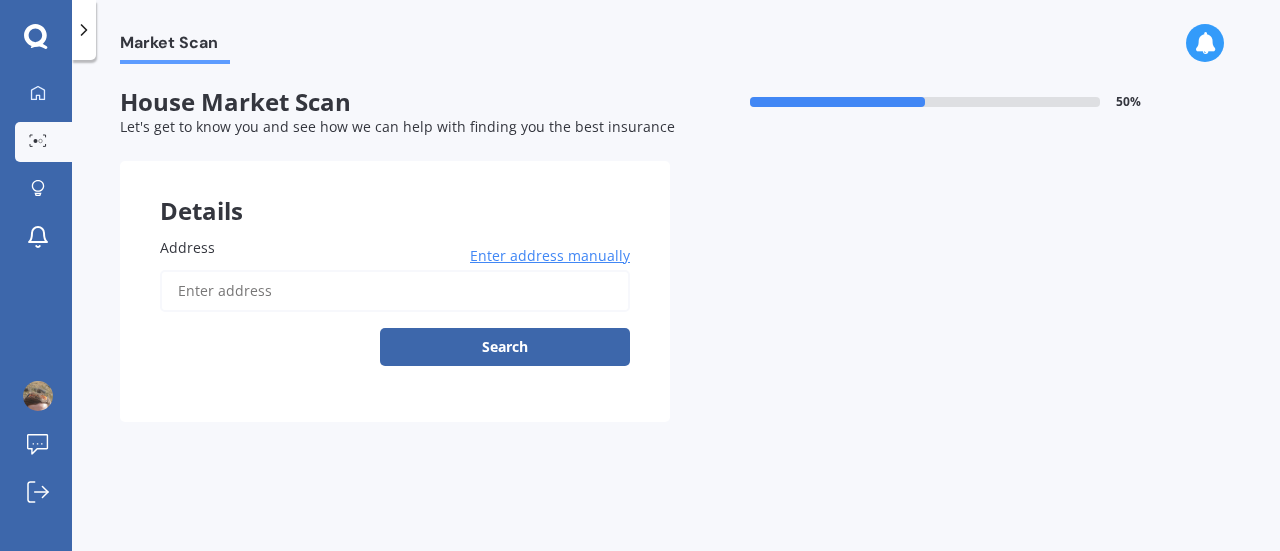 click on "Address" at bounding box center [395, 291] 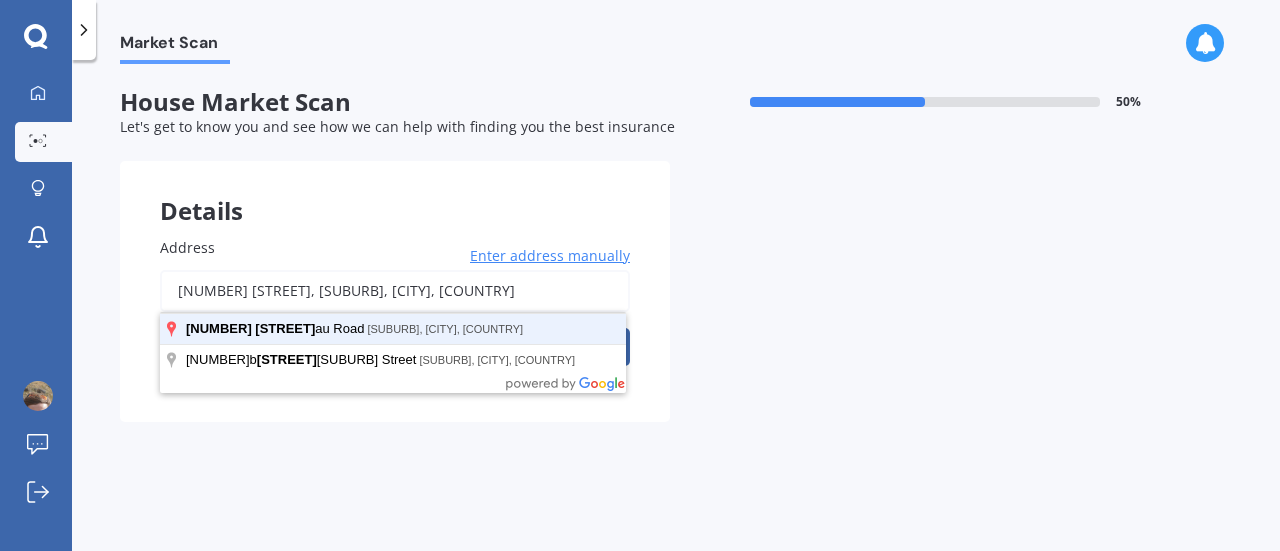 click on "Search" at bounding box center (505, 347) 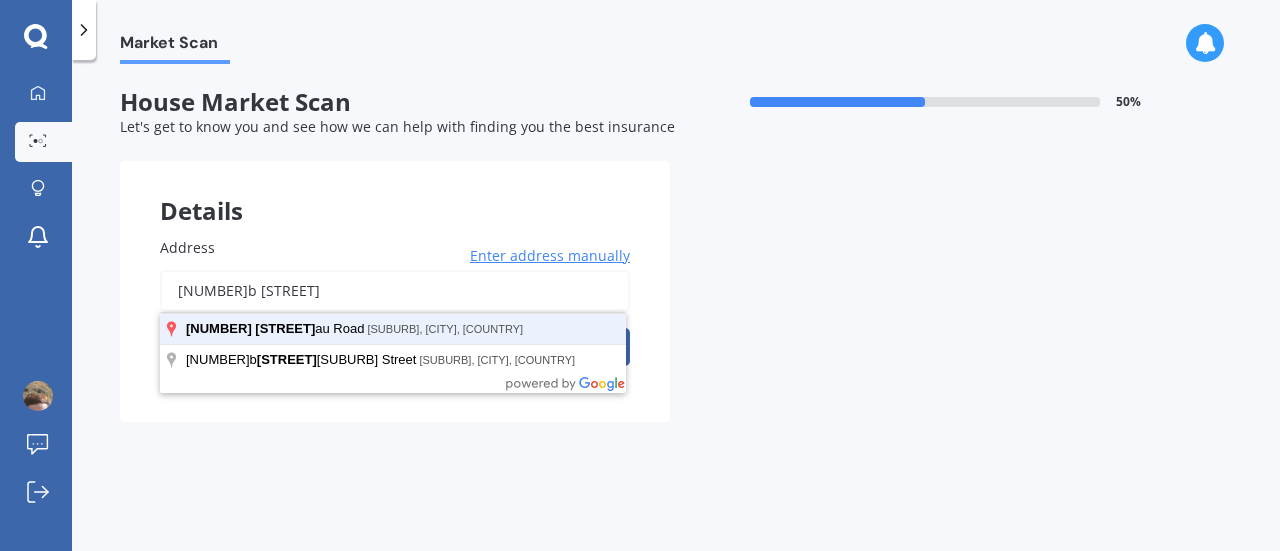 type on "[NUMBER] [STREET], [SUBURB], [CITY] [POSTALCODE]" 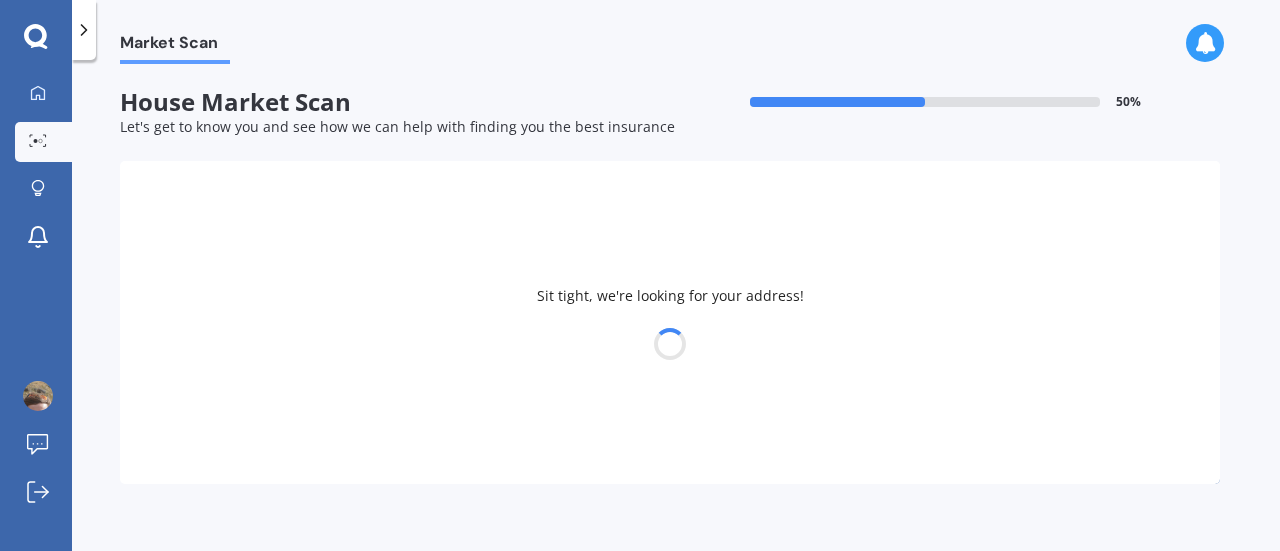 click on "Sit tight, we're looking for your address!" at bounding box center [670, 322] 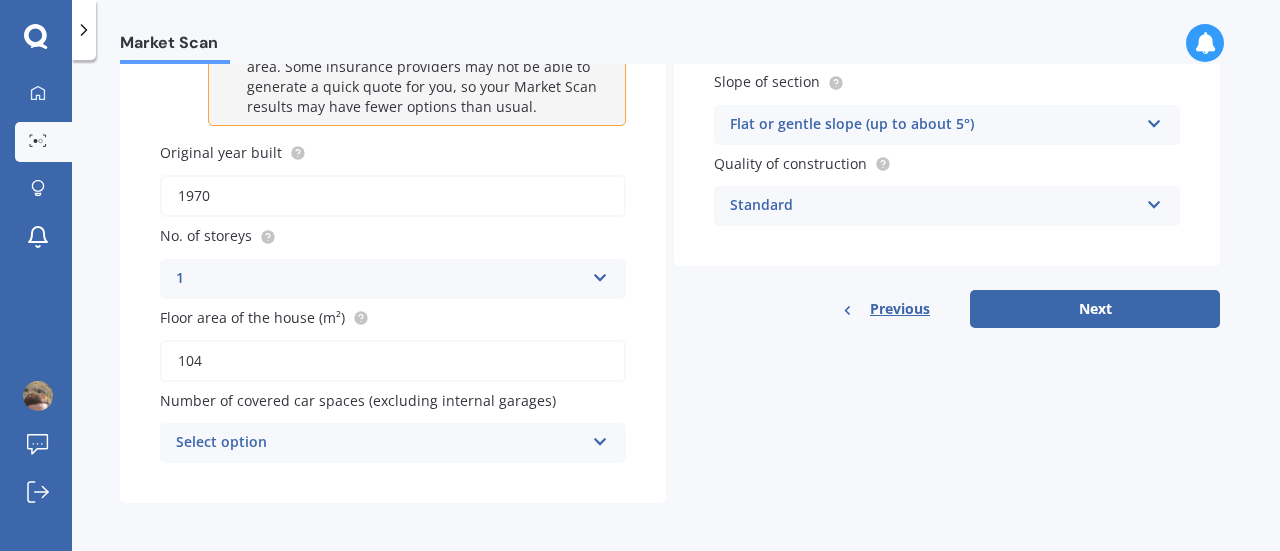 scroll, scrollTop: 296, scrollLeft: 0, axis: vertical 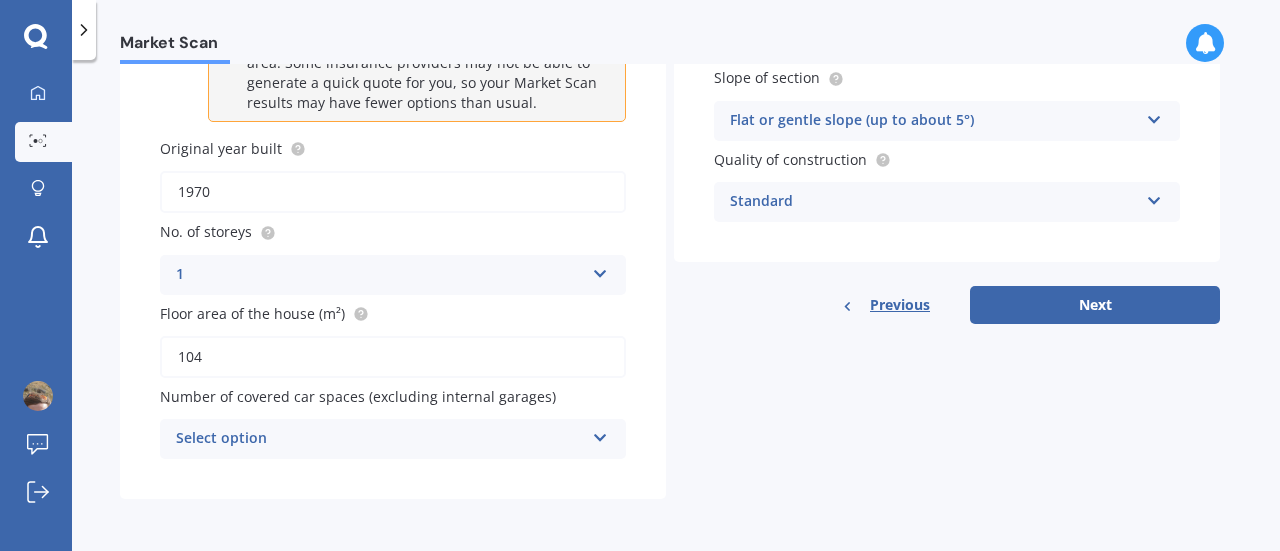 click on "Select option" at bounding box center [380, 439] 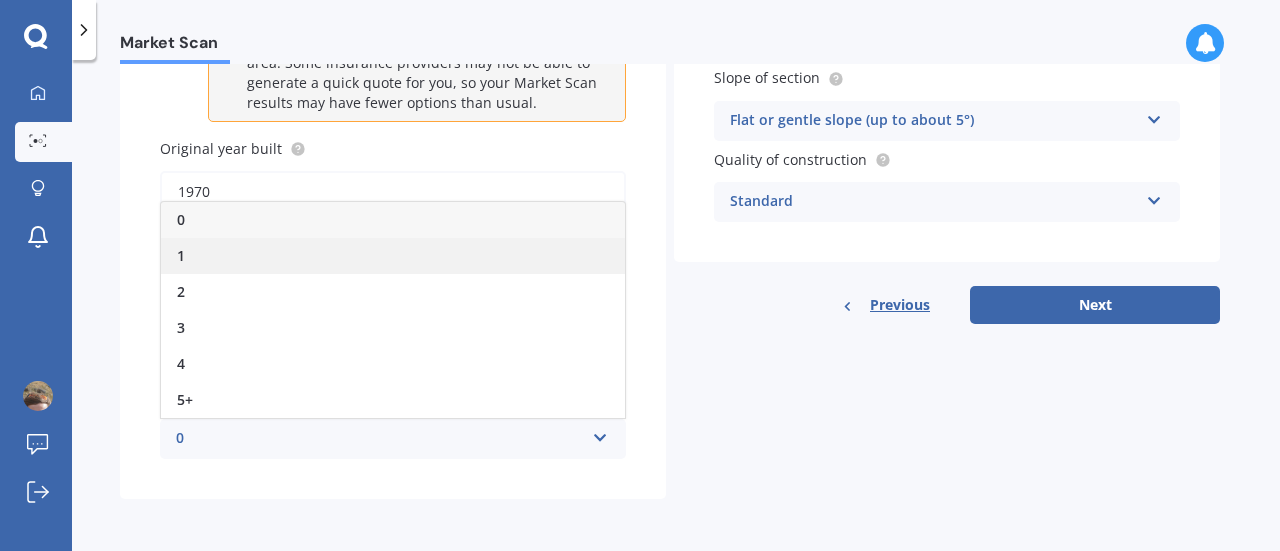click on "1" at bounding box center [393, 256] 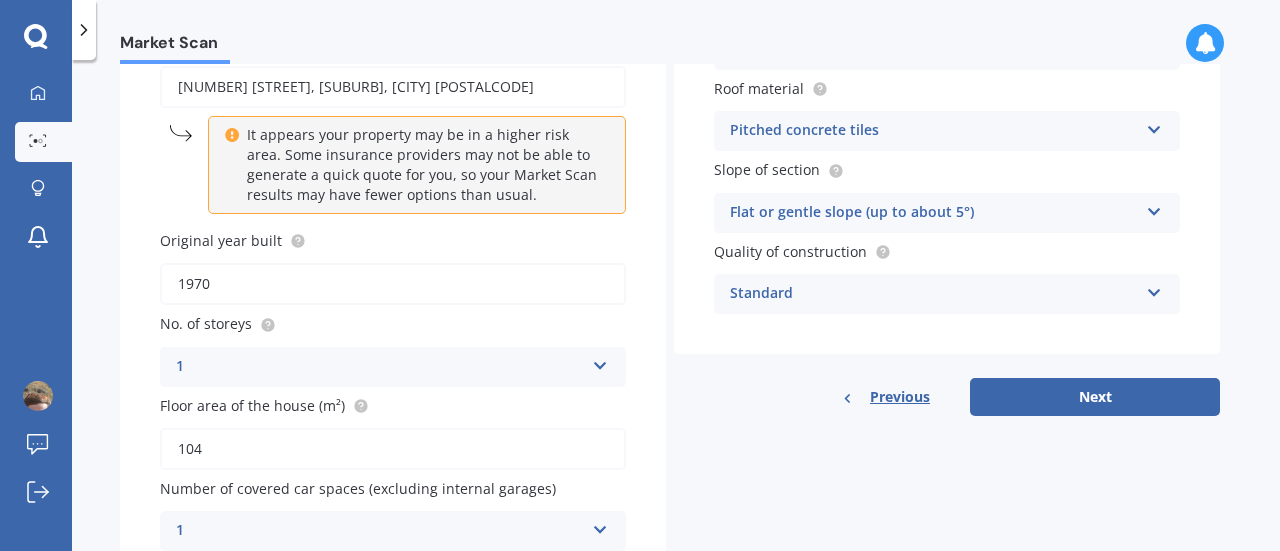 scroll, scrollTop: 206, scrollLeft: 0, axis: vertical 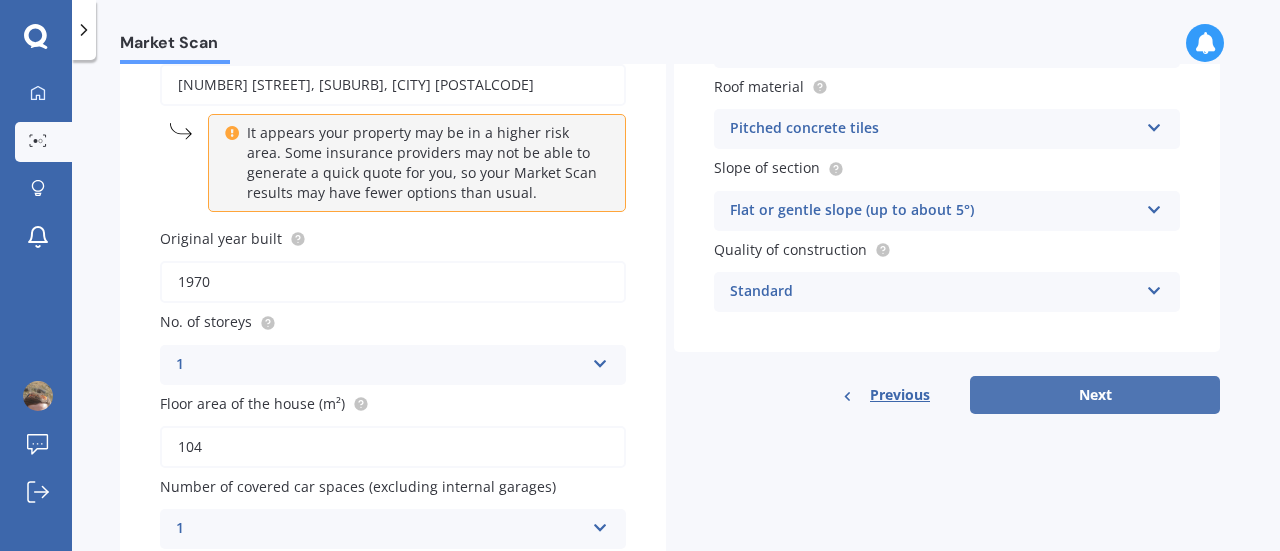 click on "Next" at bounding box center (1095, 395) 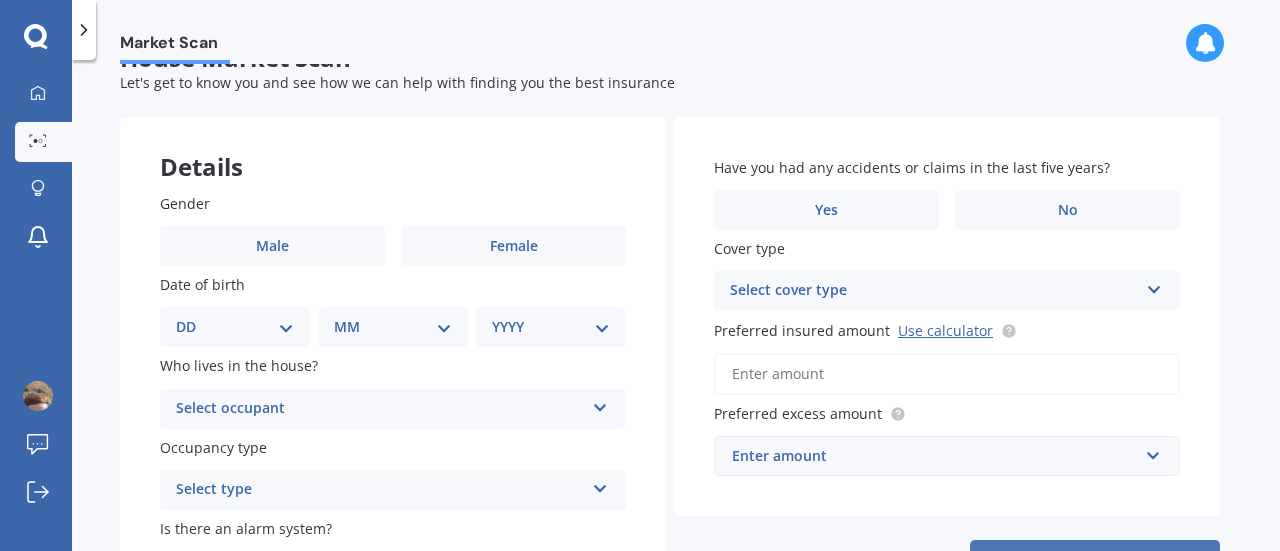 scroll, scrollTop: 0, scrollLeft: 0, axis: both 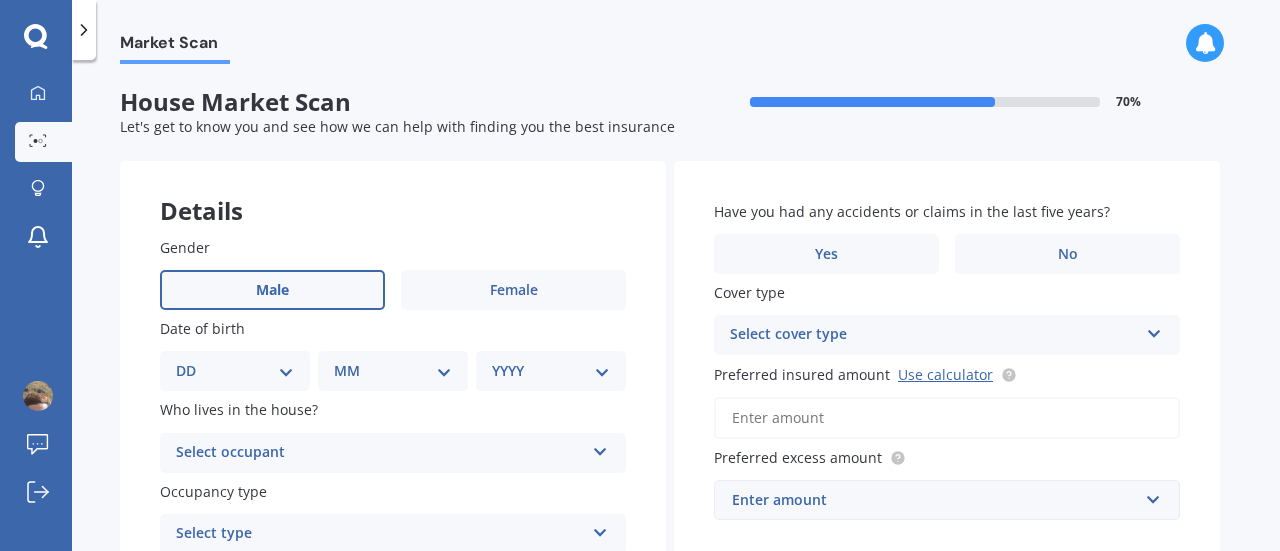 click on "Male" at bounding box center [272, 290] 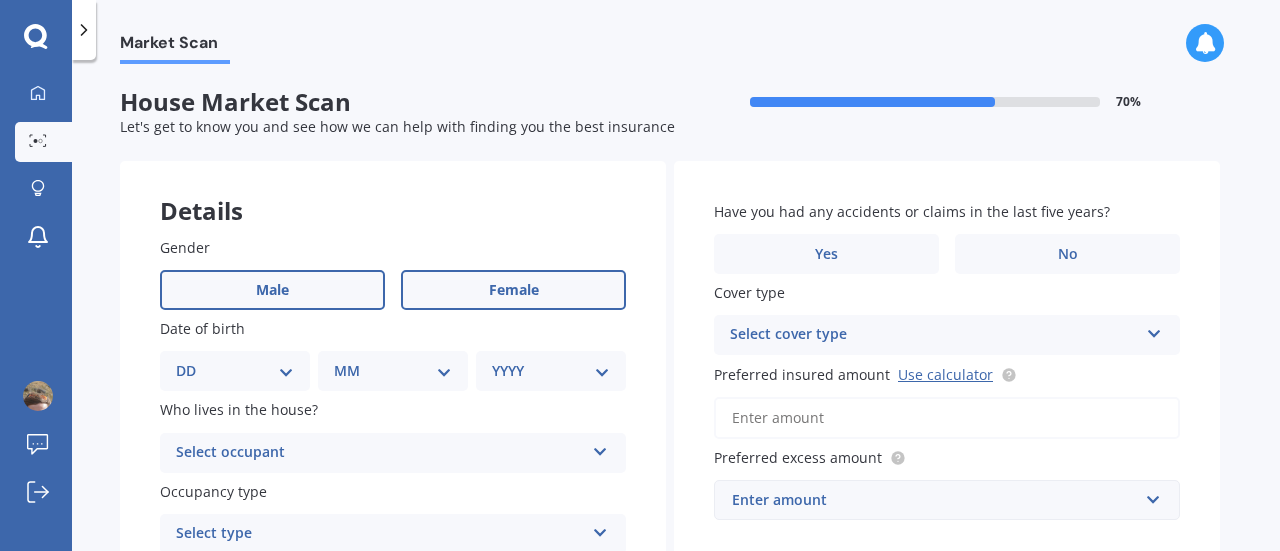 click on "Female" at bounding box center [513, 290] 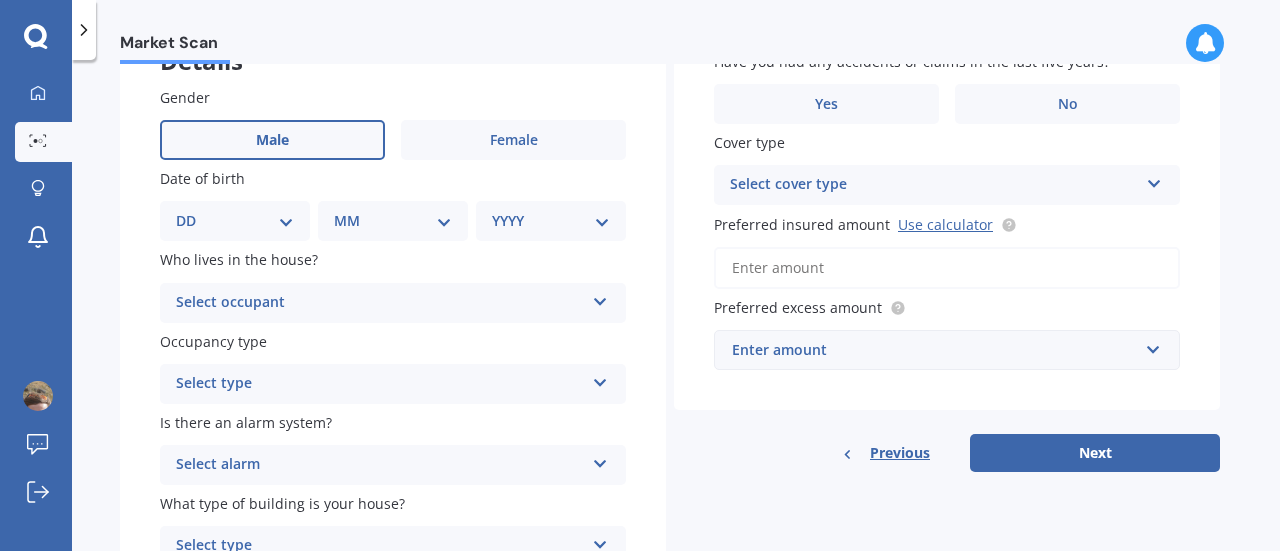 scroll, scrollTop: 156, scrollLeft: 0, axis: vertical 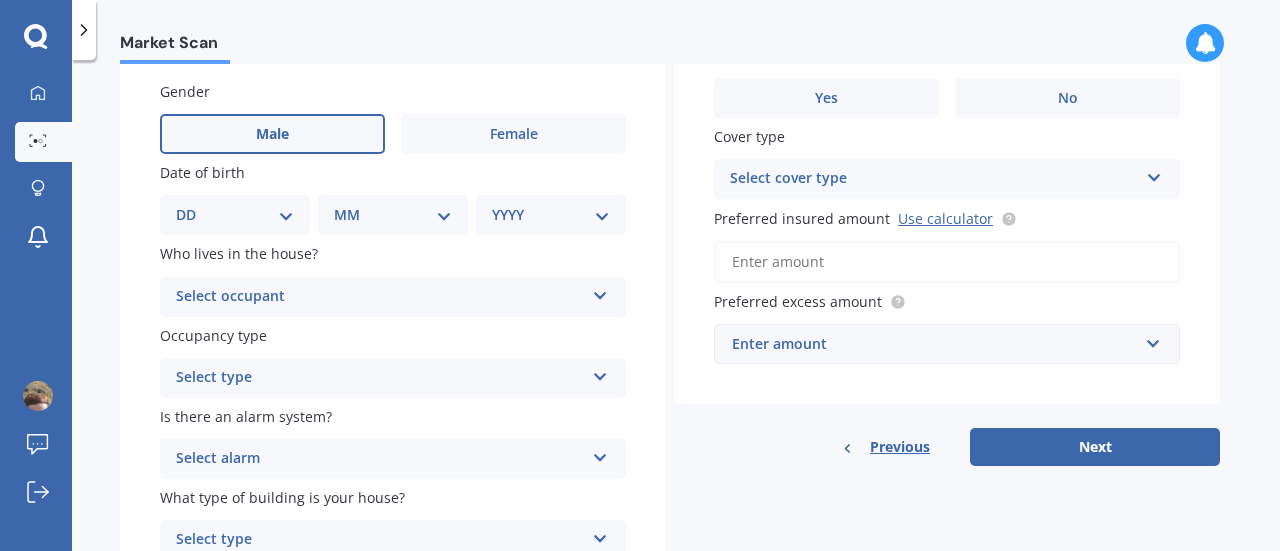 click on "DD 01 02 03 04 05 06 07 08 09 10 11 12 13 14 15 16 17 18 19 20 21 22 23 24 25 26 27 28 29 30 31" at bounding box center (235, 215) 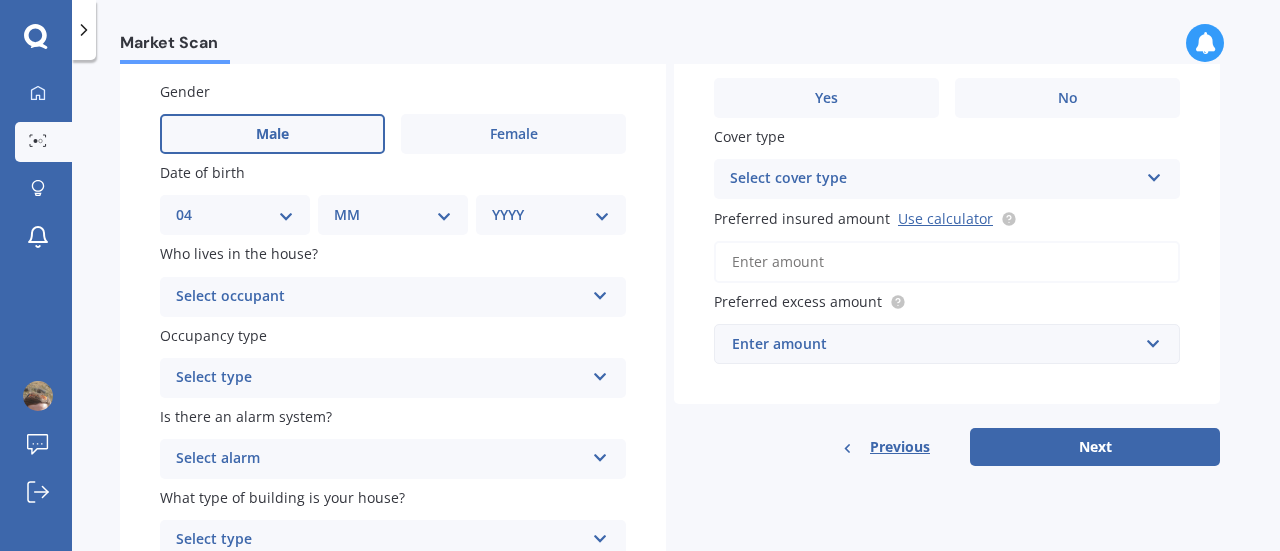 click on "DD 01 02 03 04 05 06 07 08 09 10 11 12 13 14 15 16 17 18 19 20 21 22 23 24 25 26 27 28 29 30 31" at bounding box center [235, 215] 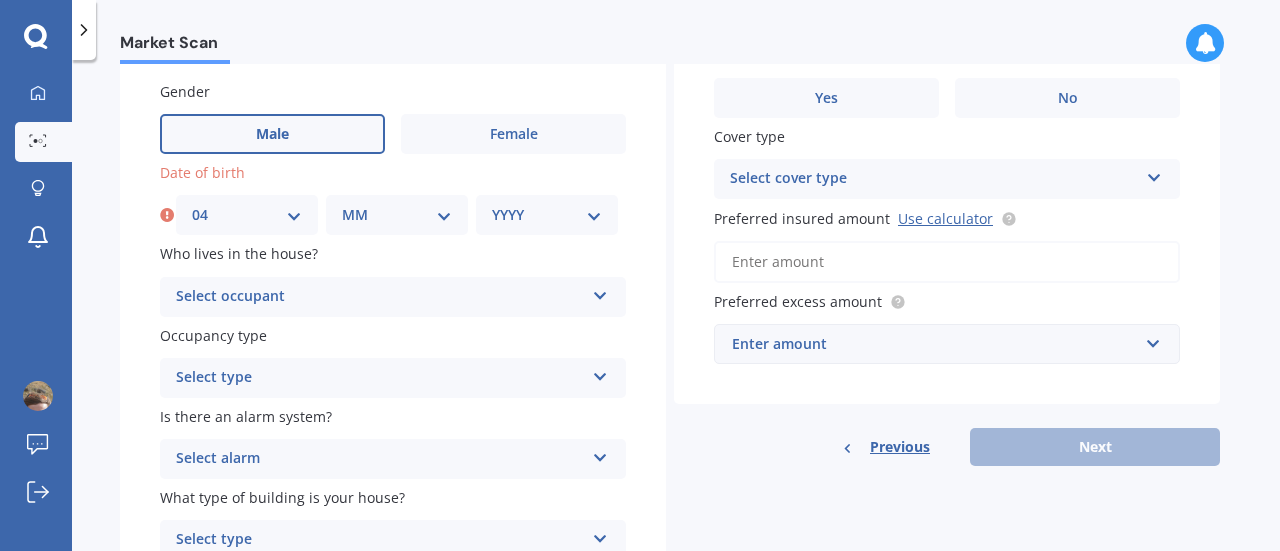 click on "MM 01 02 03 04 05 06 07 08 09 10 11 12" at bounding box center [397, 215] 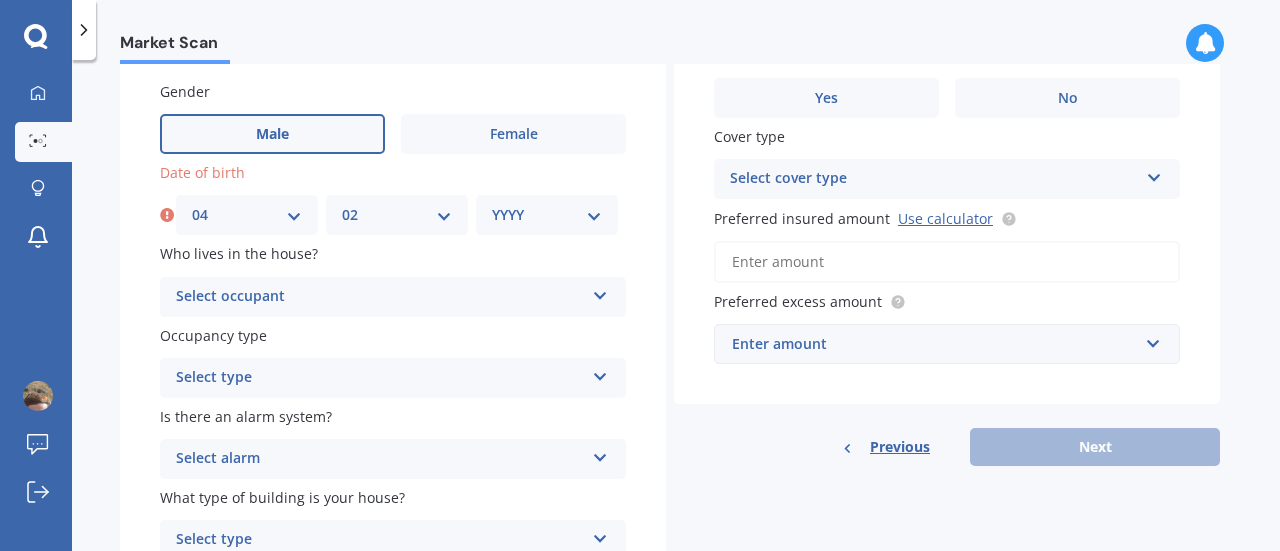 click on "MM 01 02 03 04 05 06 07 08 09 10 11 12" at bounding box center (397, 215) 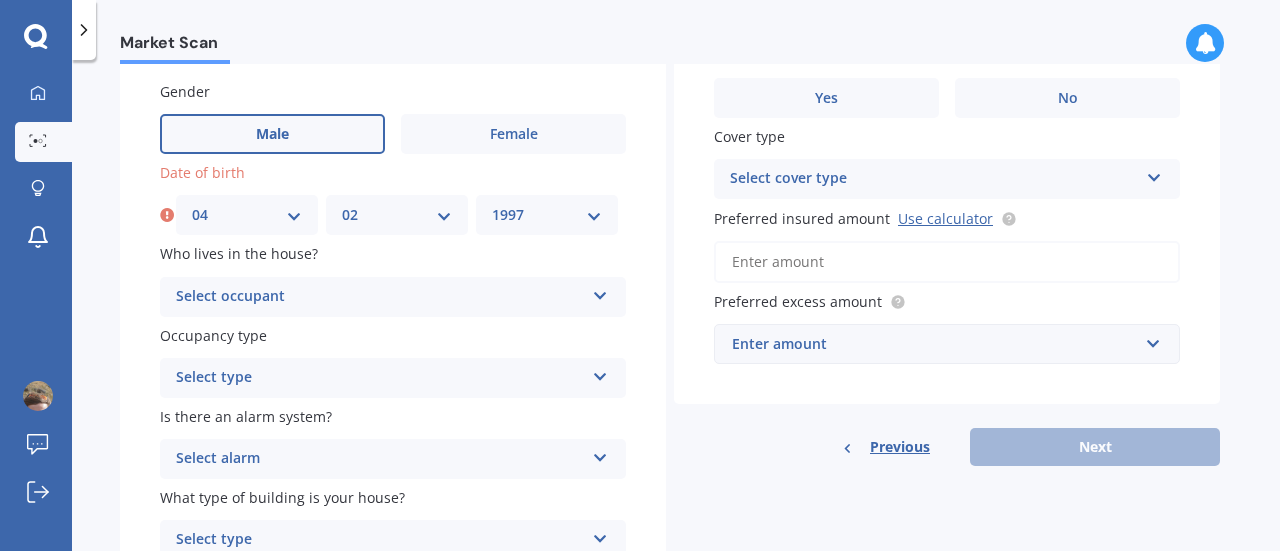 click on "YYYY 2009 2008 2007 2006 2005 2004 2003 2002 2001 2000 1999 1998 1997 1996 1995 1994 1993 1992 1991 1990 1989 1988 1987 1986 1985 1984 1983 1982 1981 1980 1979 1978 1977 1976 1975 1974 1973 1972 1971 1970 1969 1968 1967 1966 1965 1964 1963 1962 1961 1960 1959 1958 1957 1956 1955 1954 1953 1952 1951 1950 1949 1948 1947 1946 1945 1944 1943 1942 1941 1940 1939 1938 1937 1936 1935 1934 1933 1932 1931 1930 1929 1928 1927 1926 1925 1924 1923 1922 1921 1920 1919 1918 1917 1916 1915 1914 1913 1912 1911 1910" at bounding box center (547, 215) 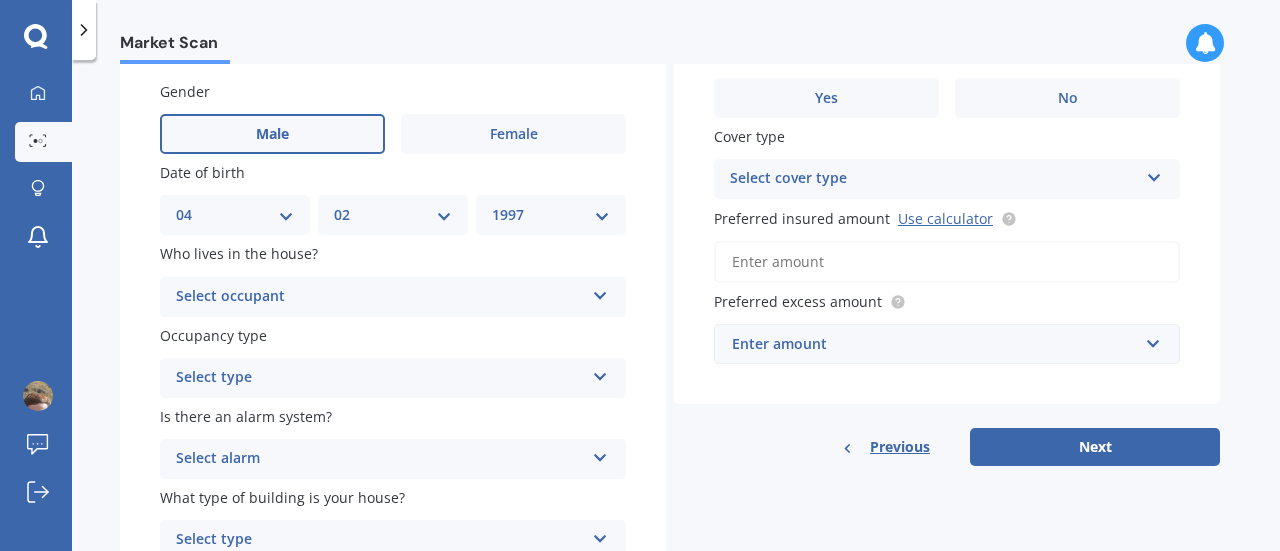 click on "Select occupant Owner Owner + Boarder" at bounding box center [393, 297] 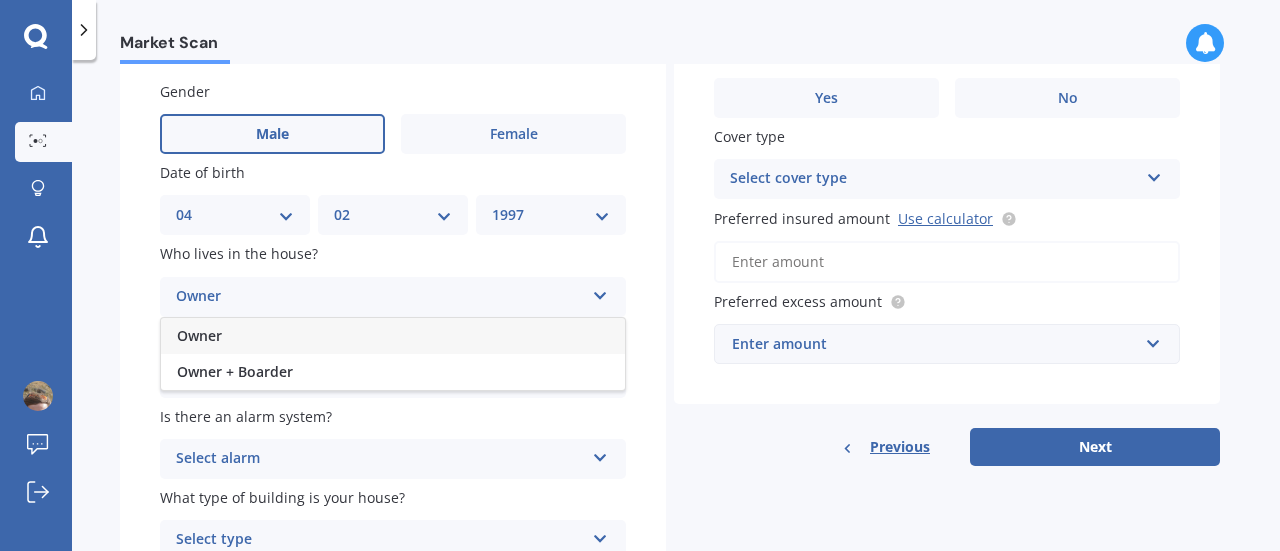 click on "Owner" at bounding box center [393, 336] 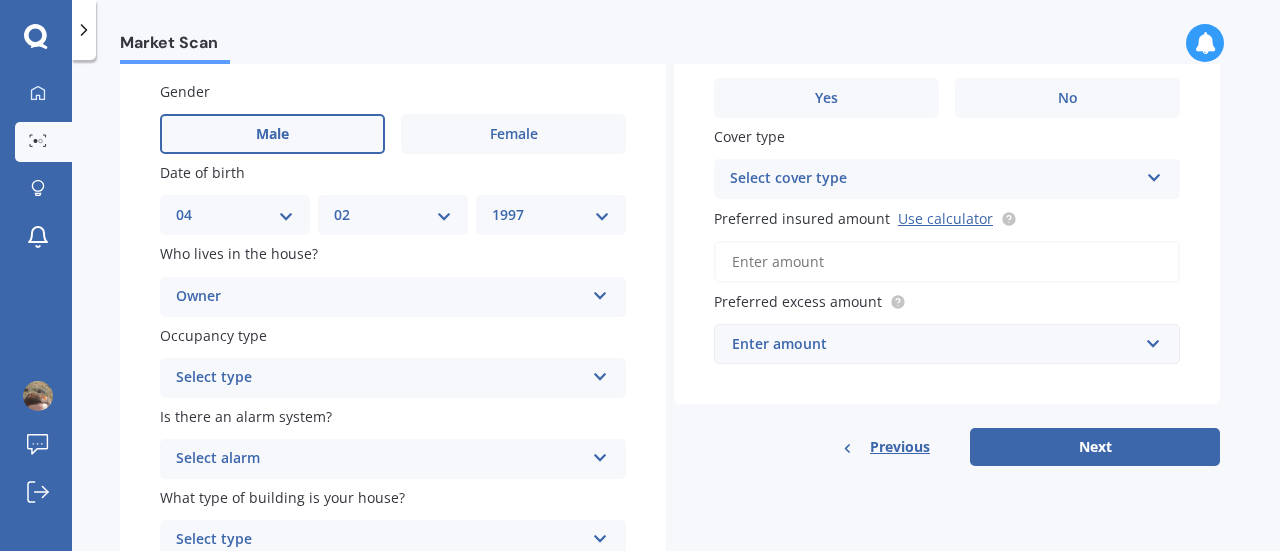 scroll, scrollTop: 258, scrollLeft: 0, axis: vertical 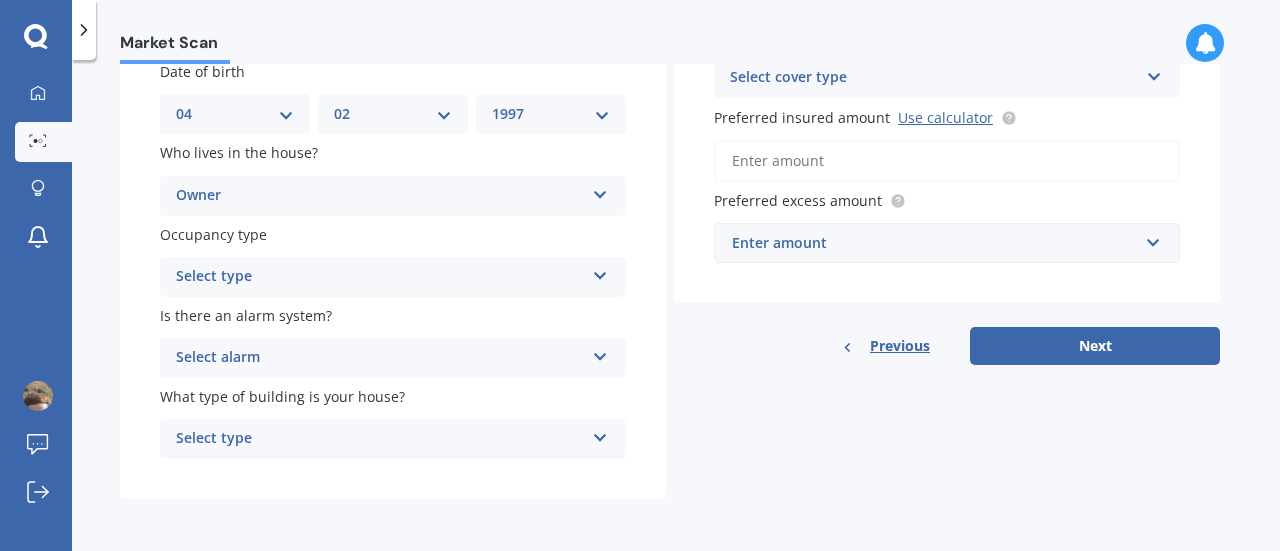 click on "Select type" at bounding box center (380, 277) 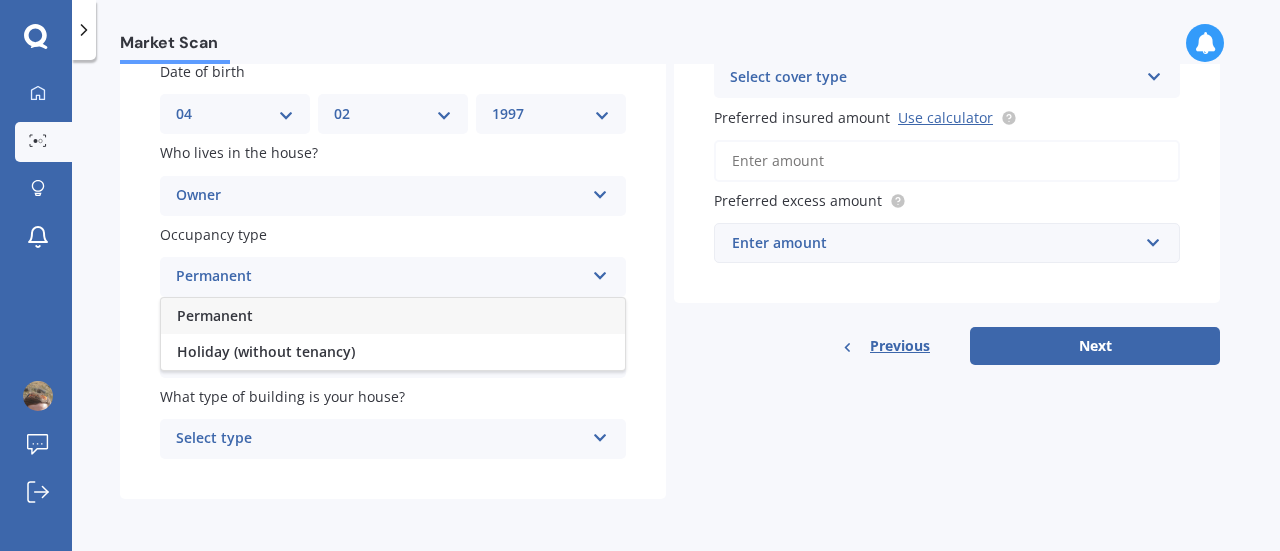 click on "Permanent" at bounding box center [393, 316] 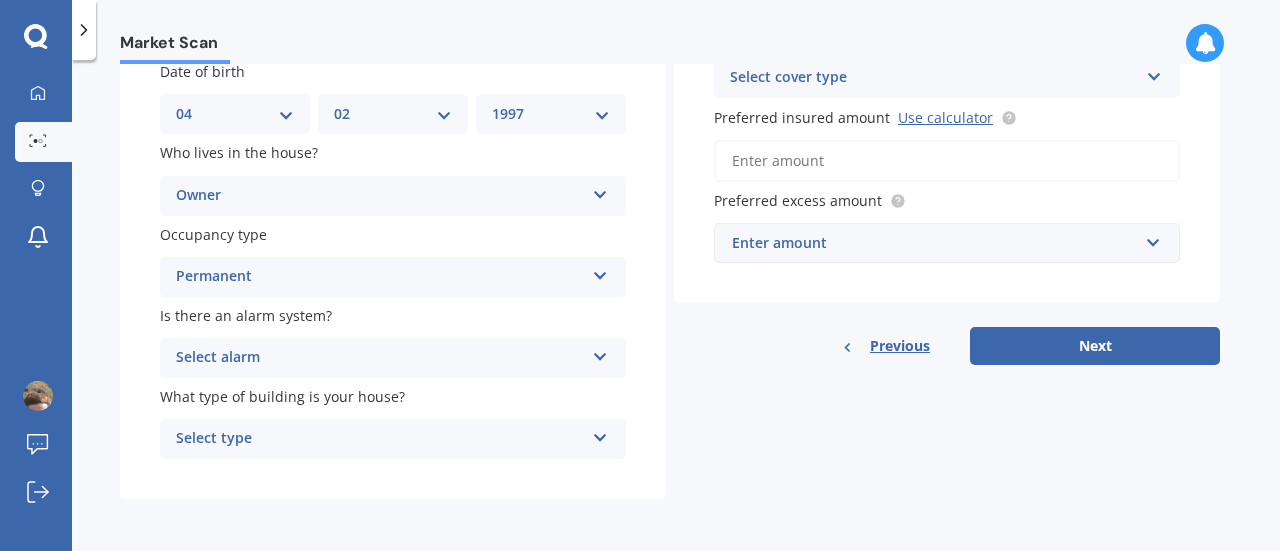 click on "Select alarm" at bounding box center (380, 358) 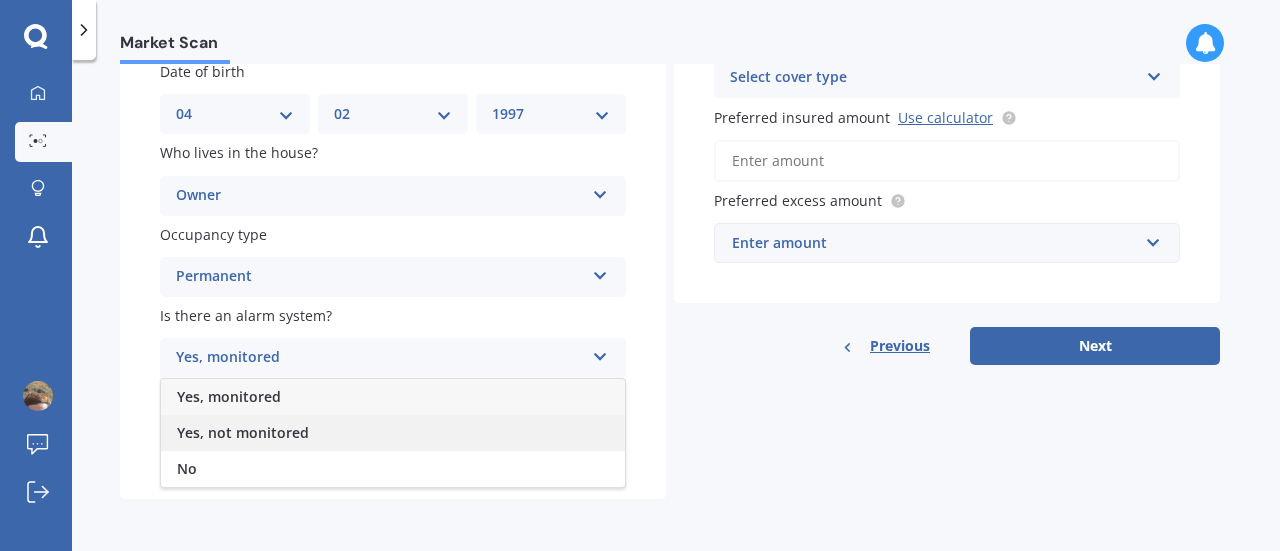 click on "Yes, not monitored" at bounding box center [393, 433] 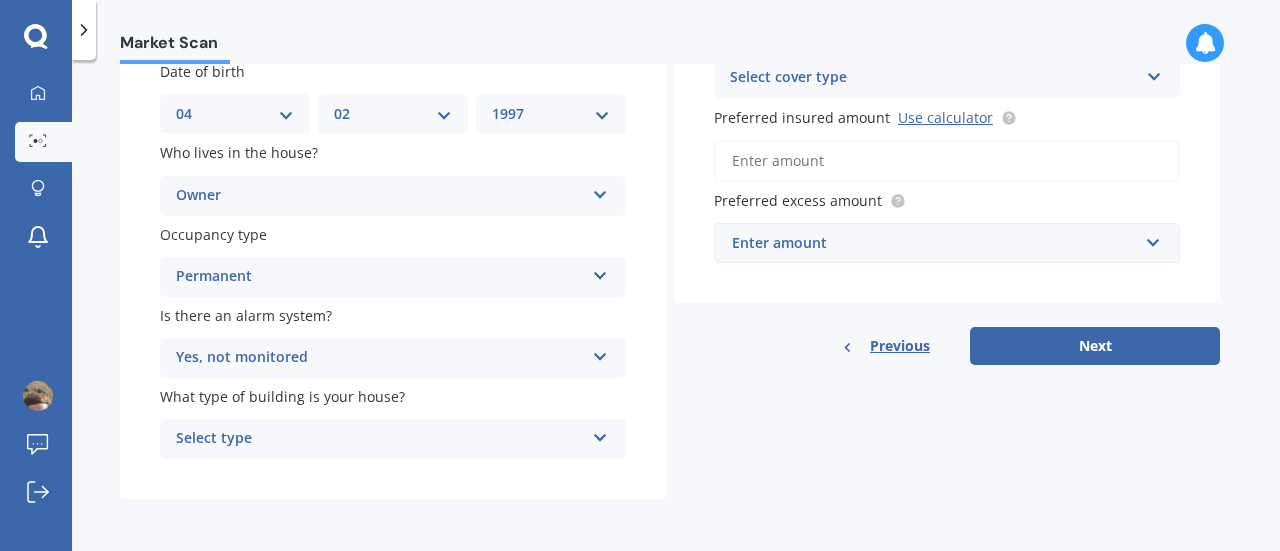 click on "Select type" at bounding box center (380, 439) 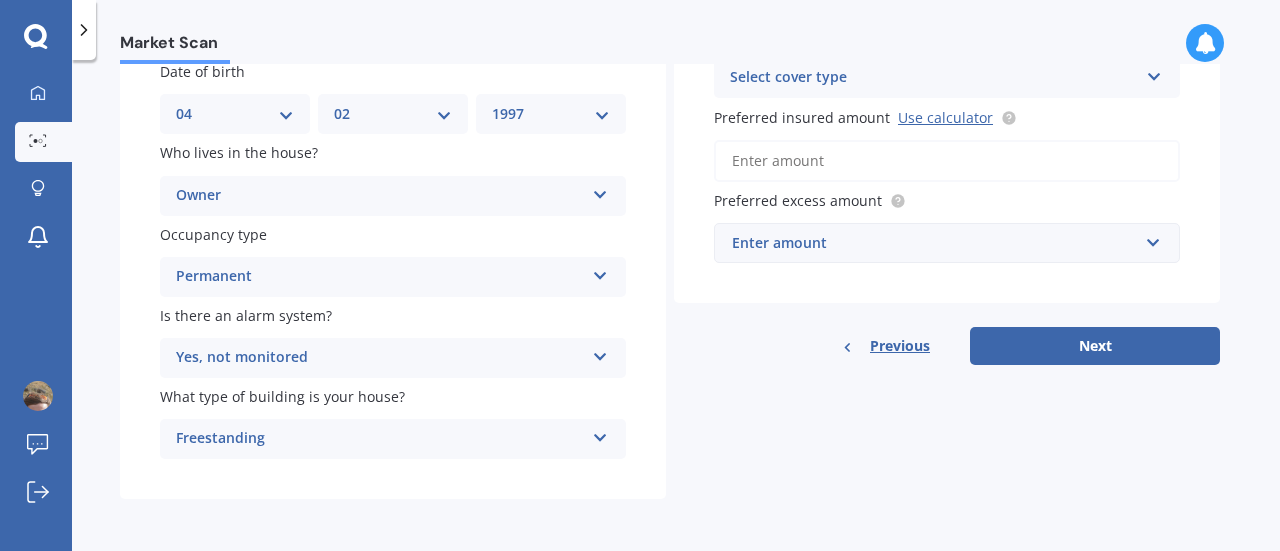 drag, startPoint x: 511, startPoint y: 439, endPoint x: 755, endPoint y: 509, distance: 253.84247 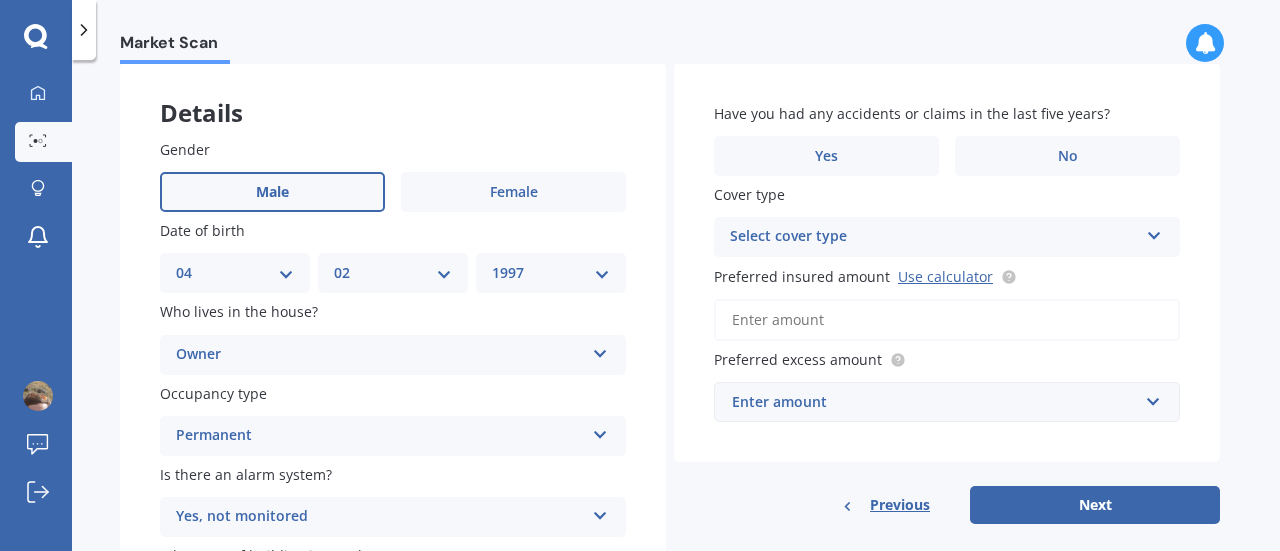 scroll, scrollTop: 10, scrollLeft: 0, axis: vertical 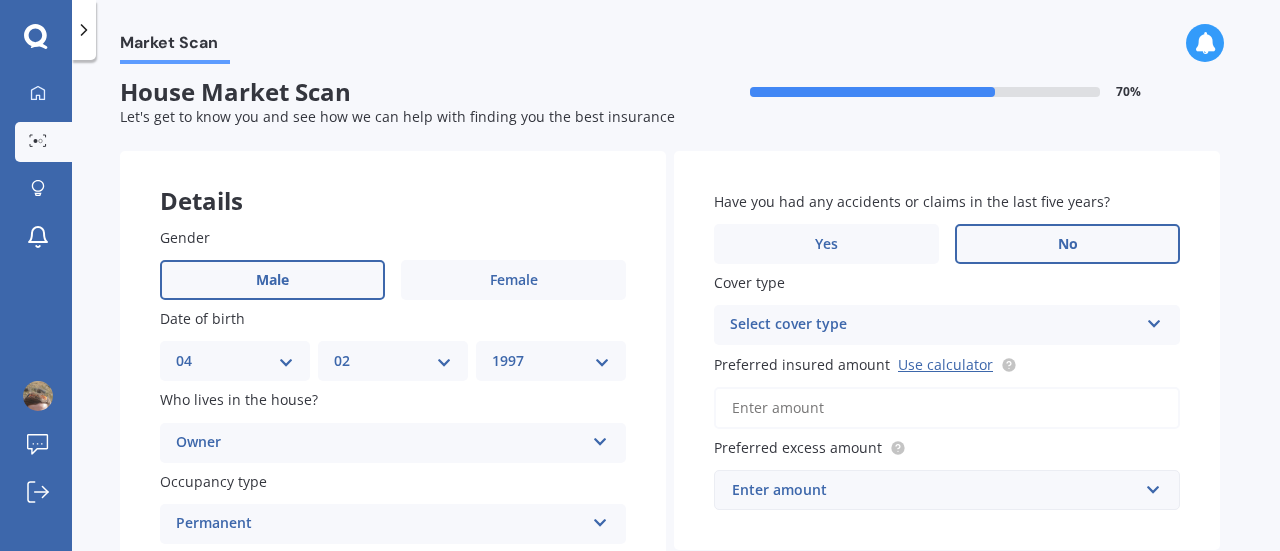 click on "No" at bounding box center (1067, 244) 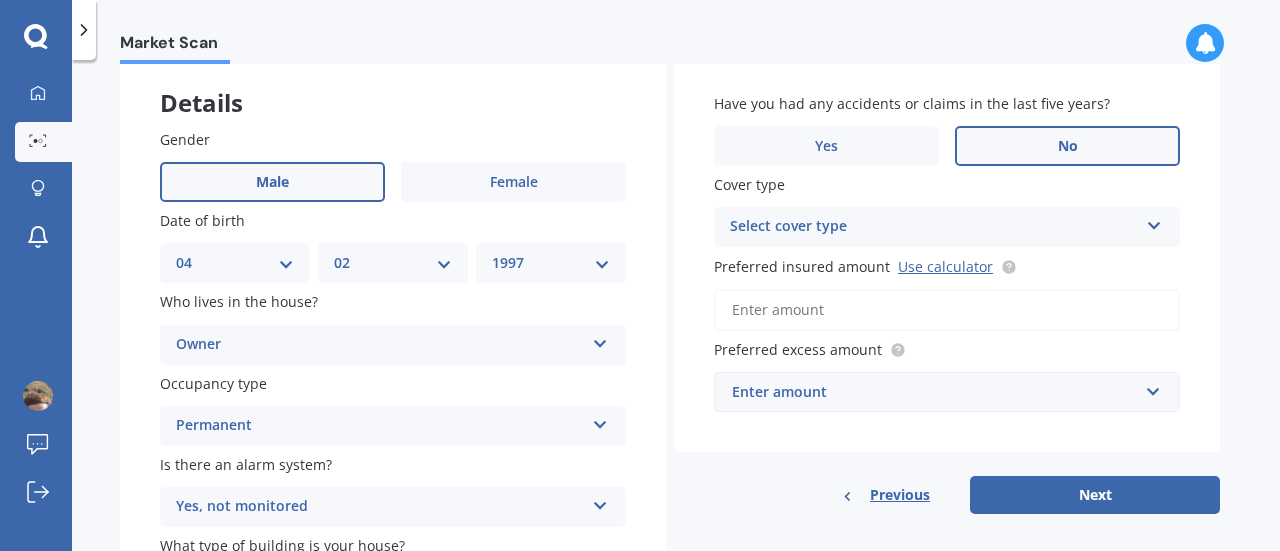 scroll, scrollTop: 108, scrollLeft: 0, axis: vertical 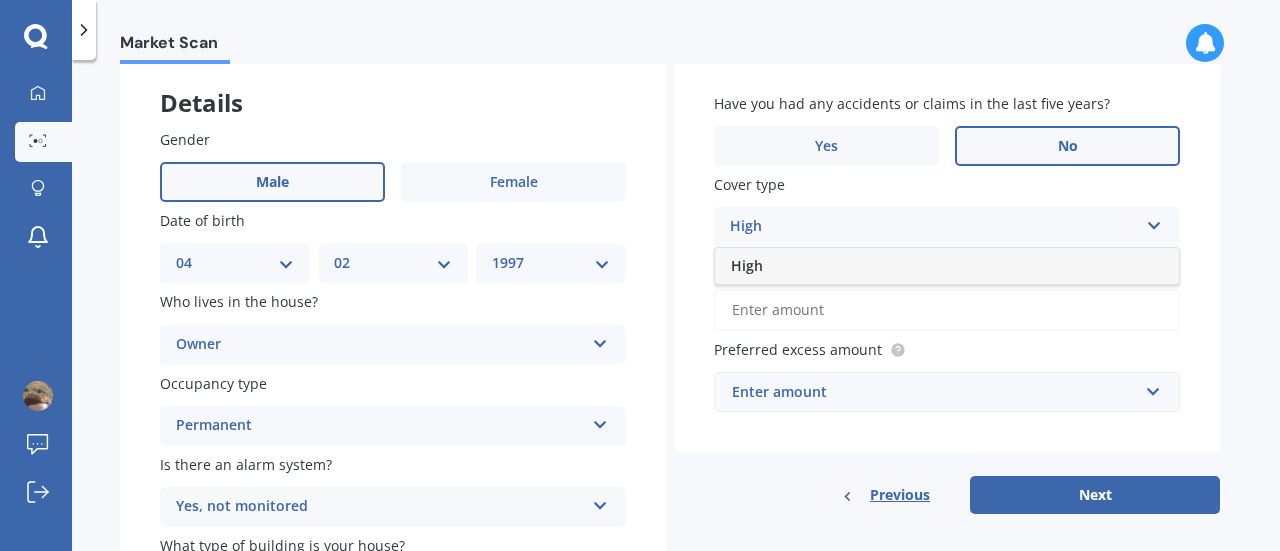 click on "High" at bounding box center [934, 227] 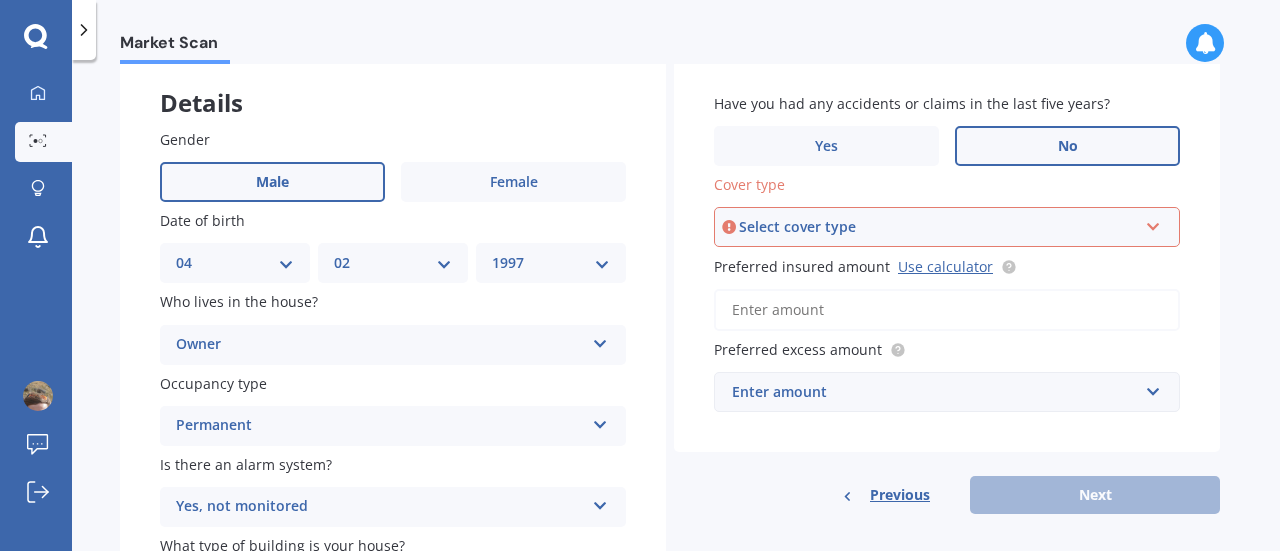 click on "Select cover type" at bounding box center (938, 227) 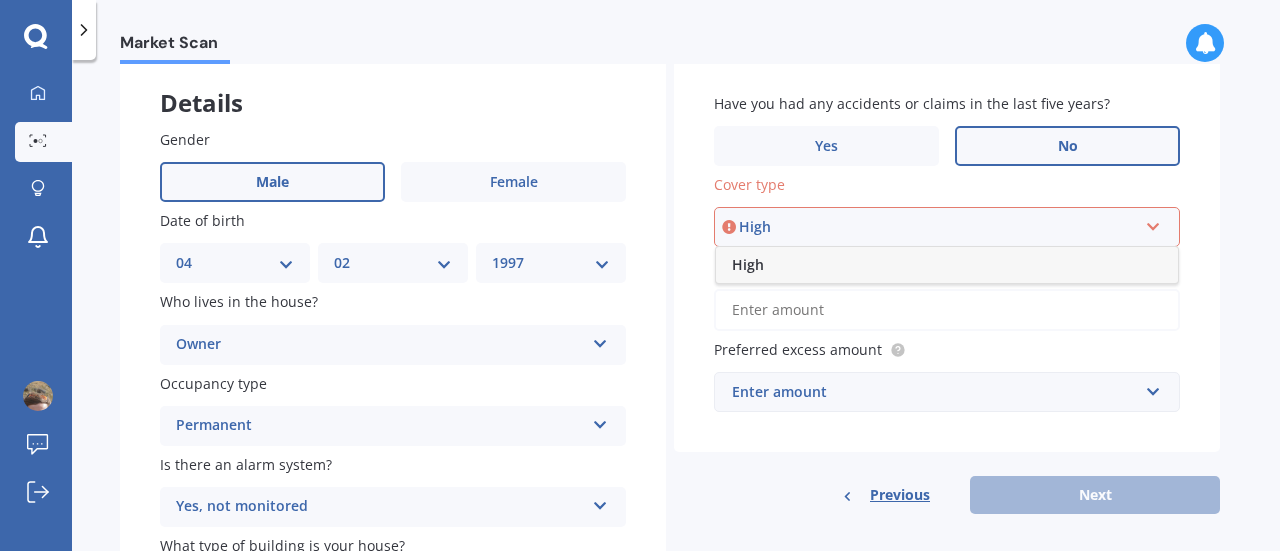 click on "High" at bounding box center (947, 265) 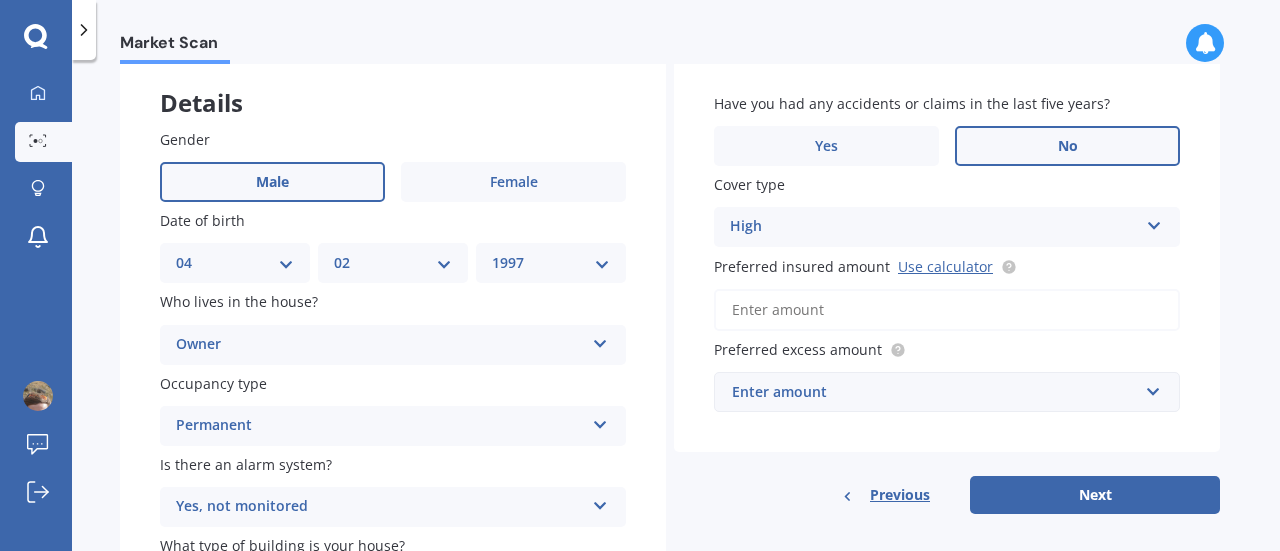 click on "Preferred insured amount Use calculator" at bounding box center (947, 310) 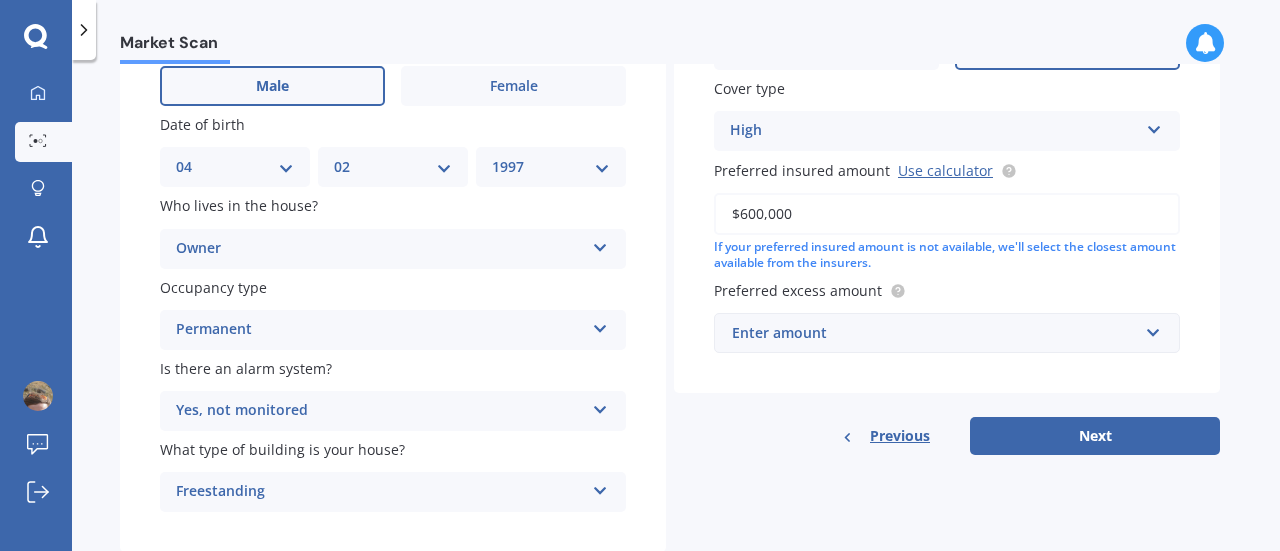 scroll, scrollTop: 206, scrollLeft: 0, axis: vertical 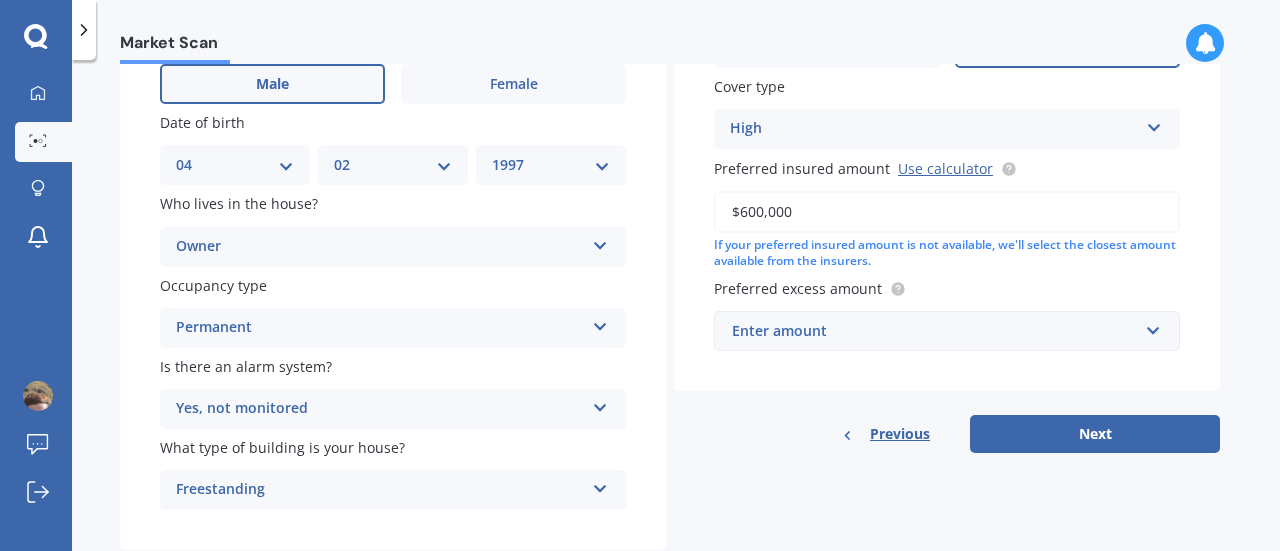 type on "$600,000" 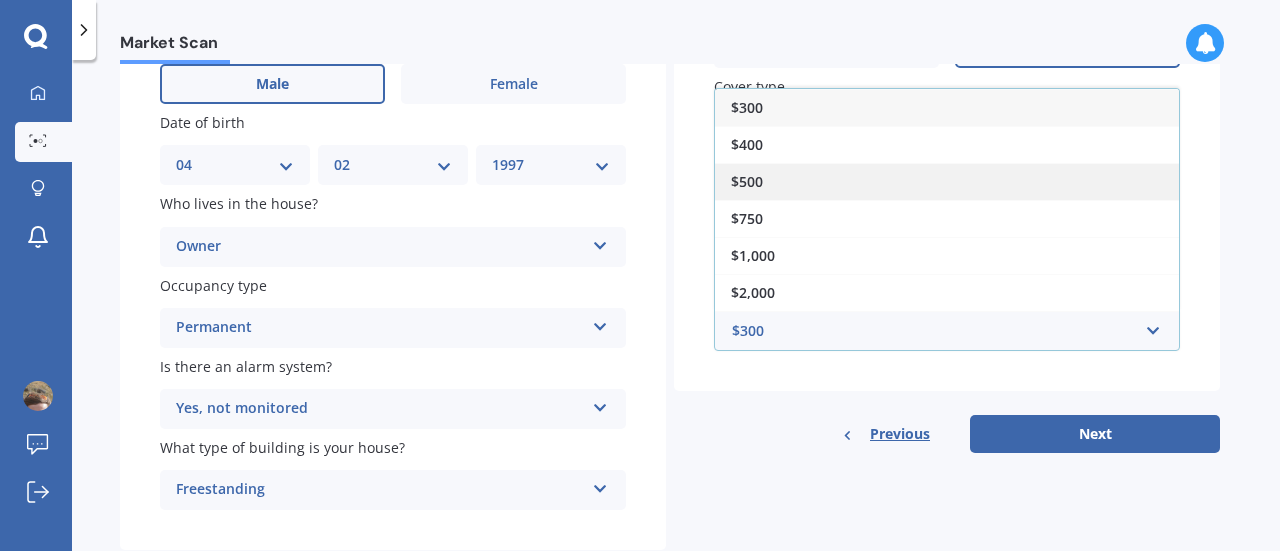 click on "$500" at bounding box center [947, 181] 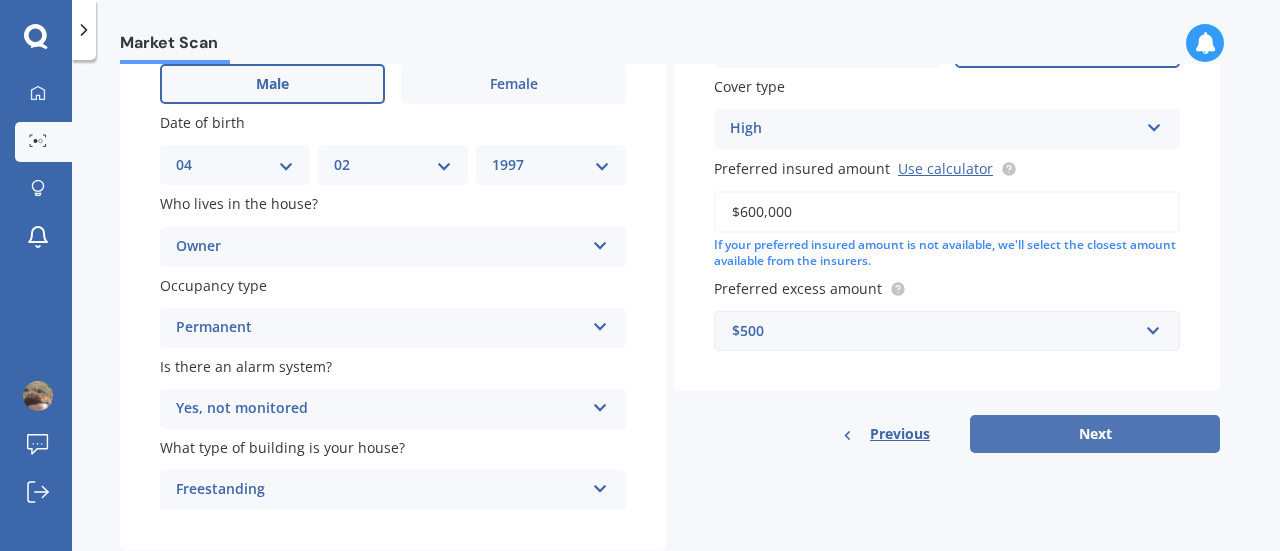 click on "Next" at bounding box center [1095, 434] 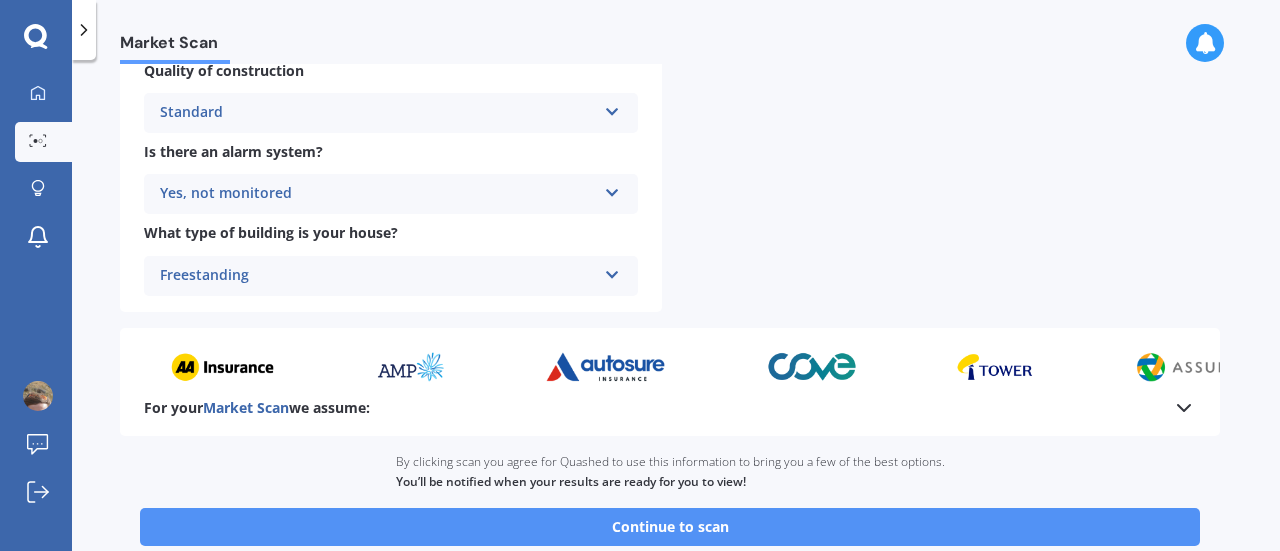 scroll, scrollTop: 892, scrollLeft: 0, axis: vertical 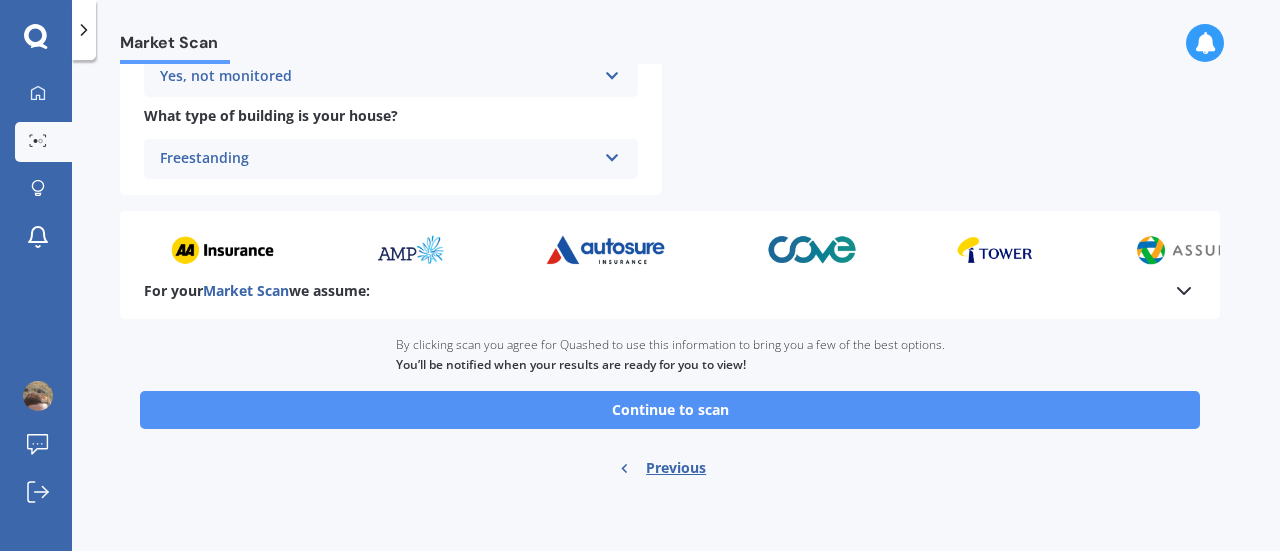 click on "Continue to scan" at bounding box center [670, 410] 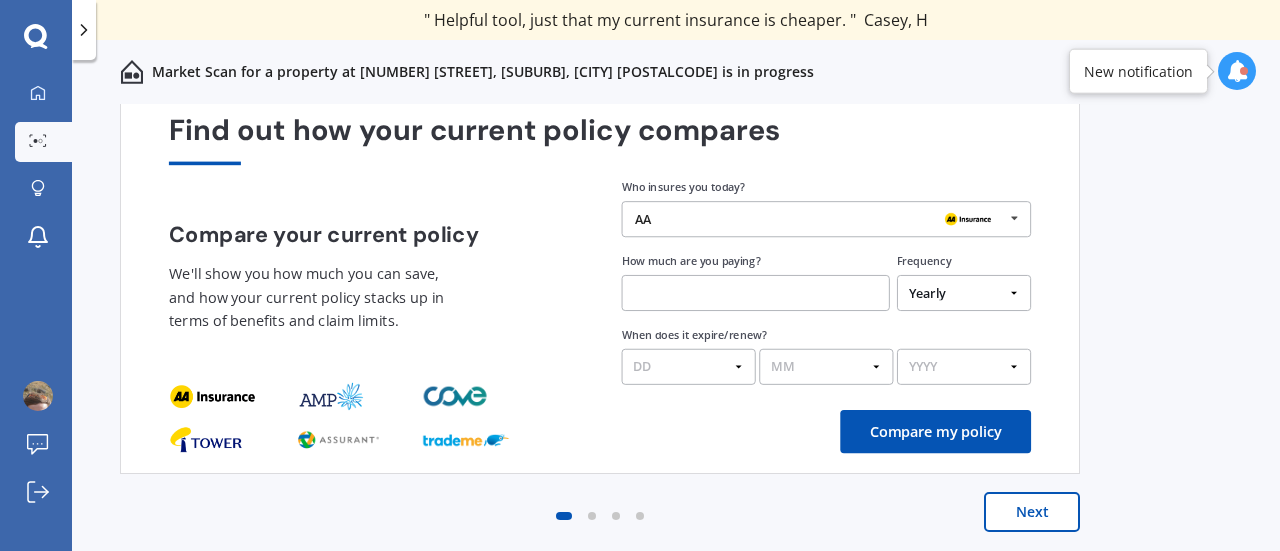 scroll, scrollTop: 0, scrollLeft: 0, axis: both 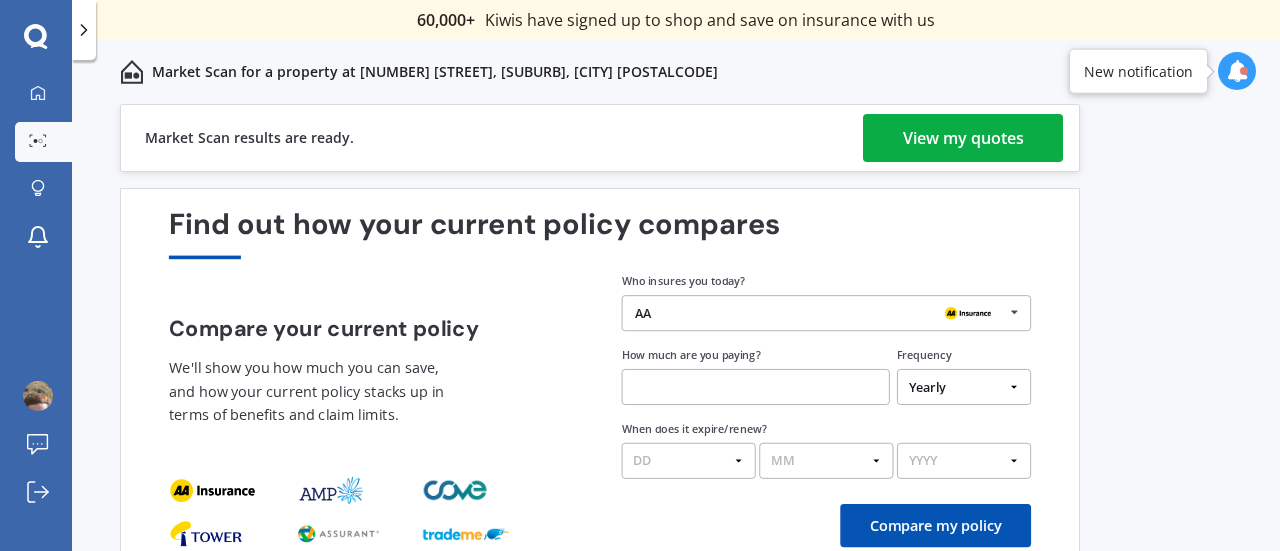 click on "View my quotes" at bounding box center [963, 138] 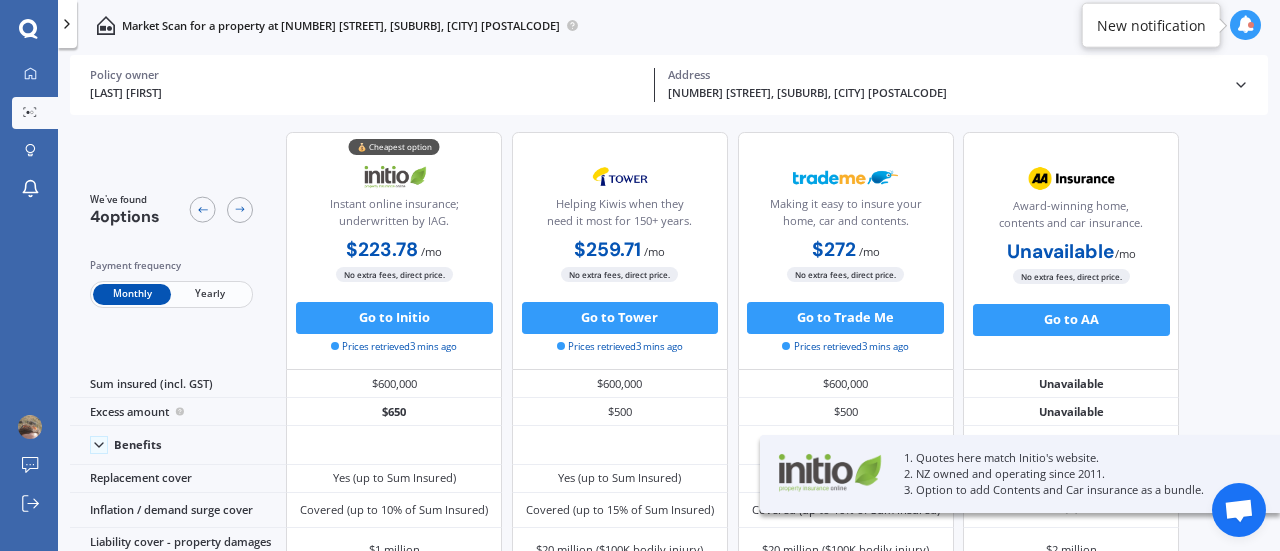 scroll, scrollTop: 0, scrollLeft: 0, axis: both 